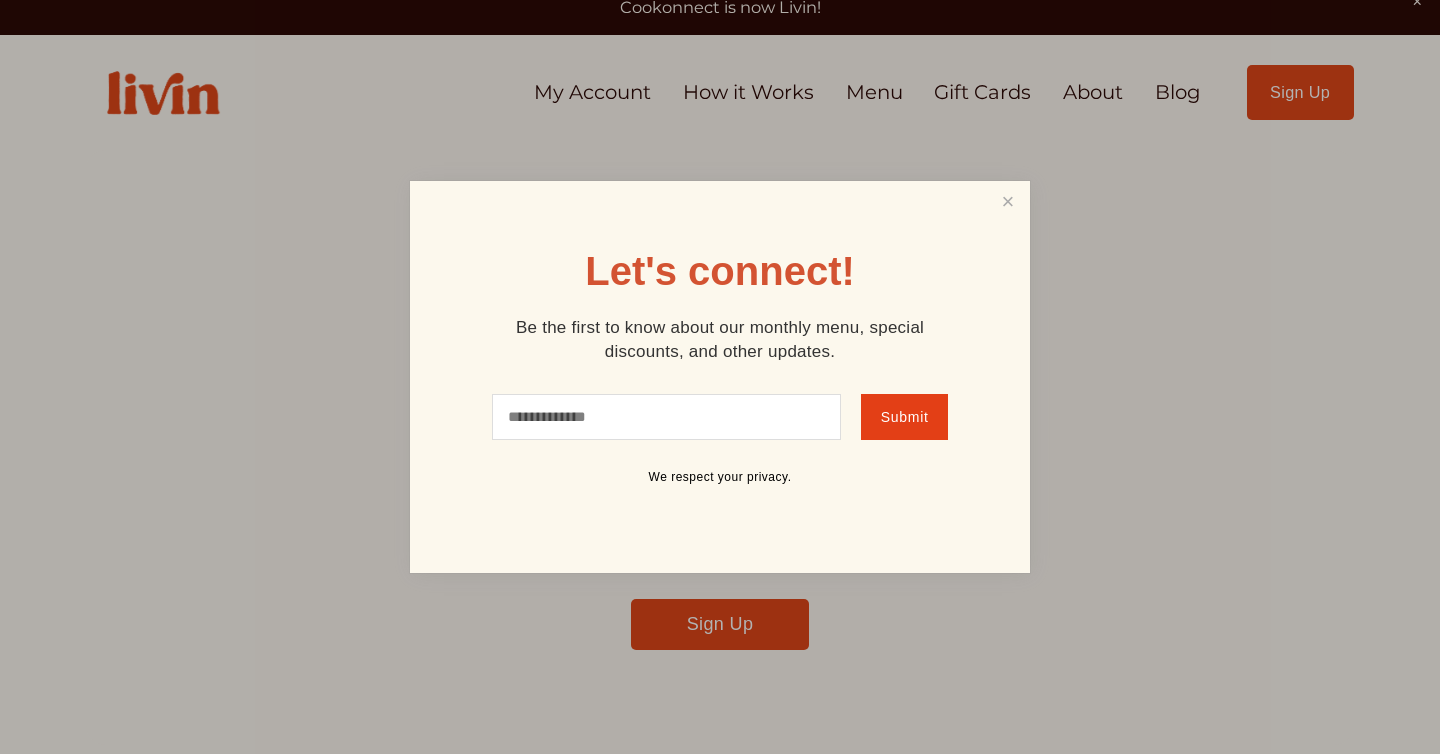 scroll, scrollTop: 32, scrollLeft: 0, axis: vertical 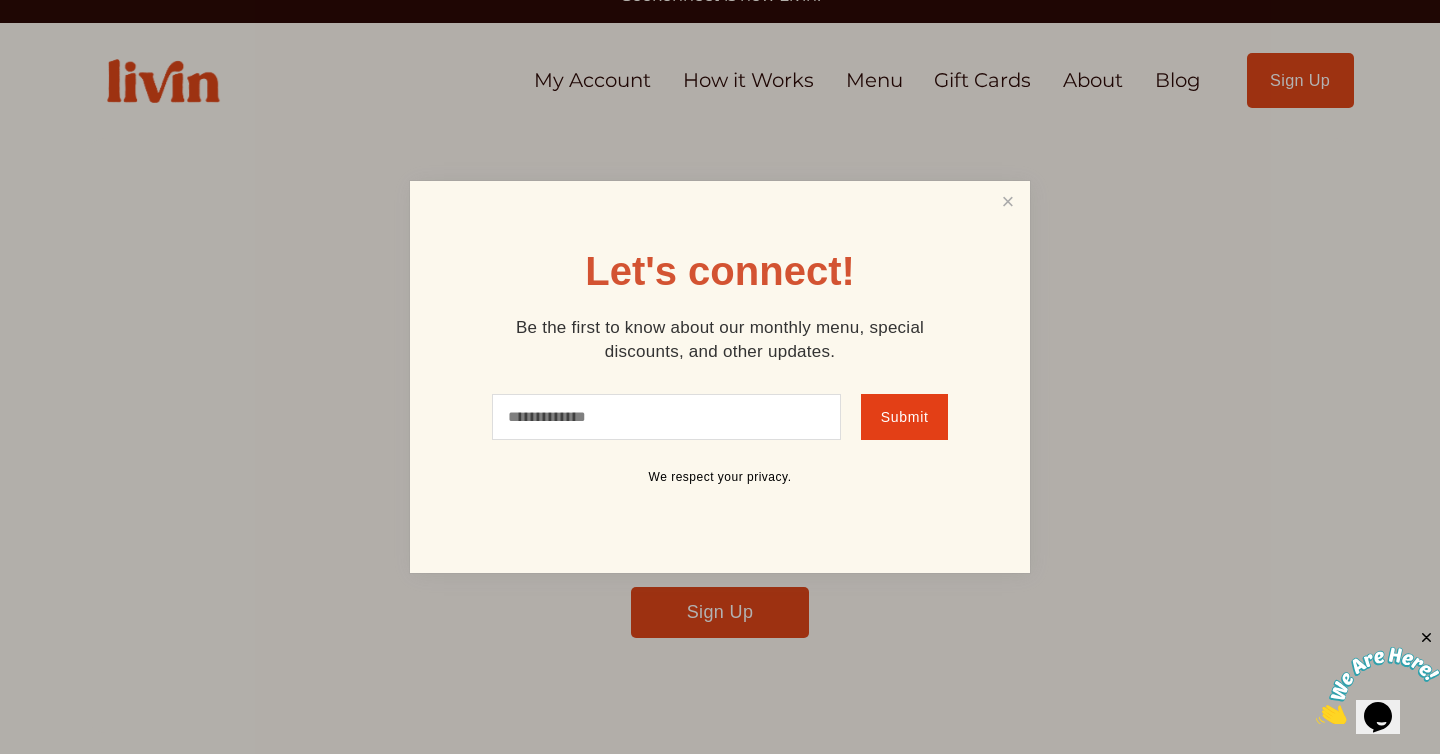 click at bounding box center (666, 417) 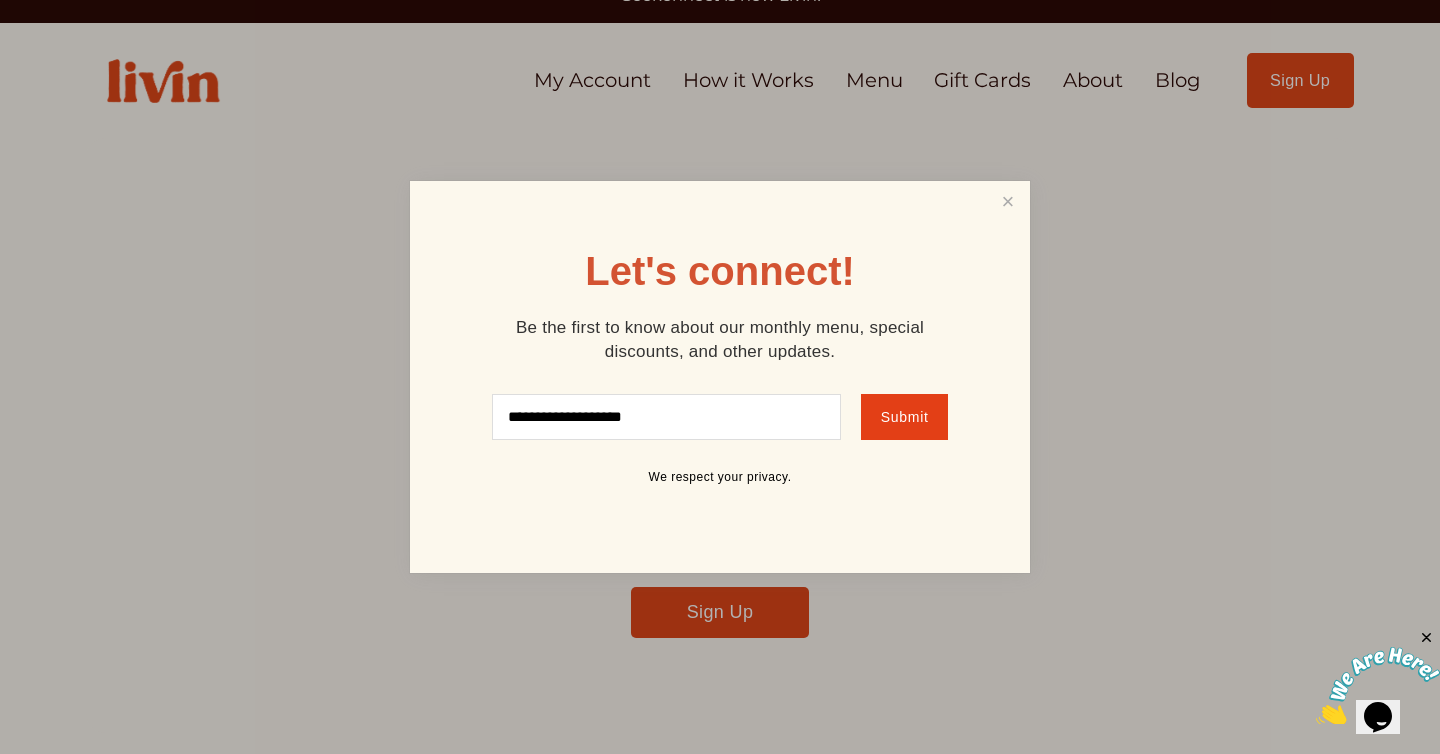 click on "Submit" at bounding box center [905, 417] 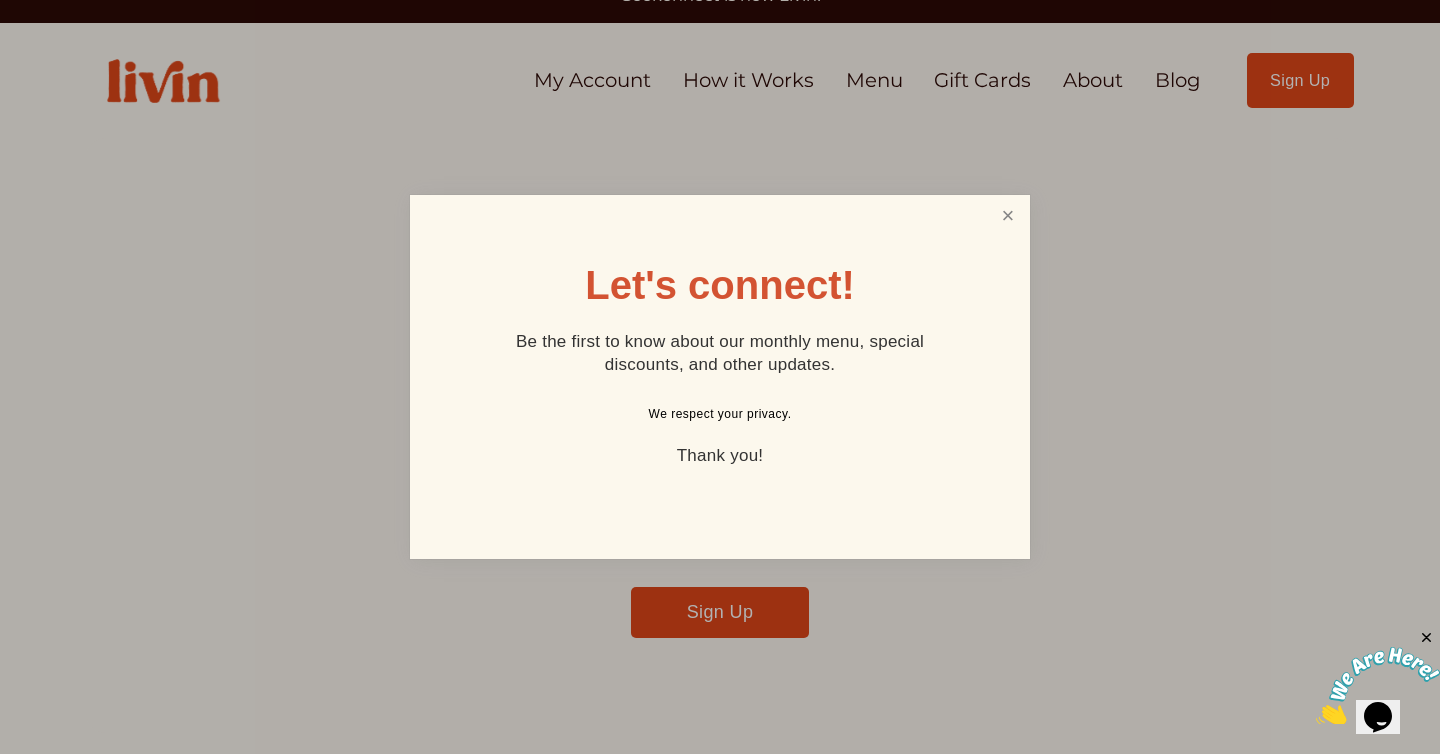 click at bounding box center [1008, 216] 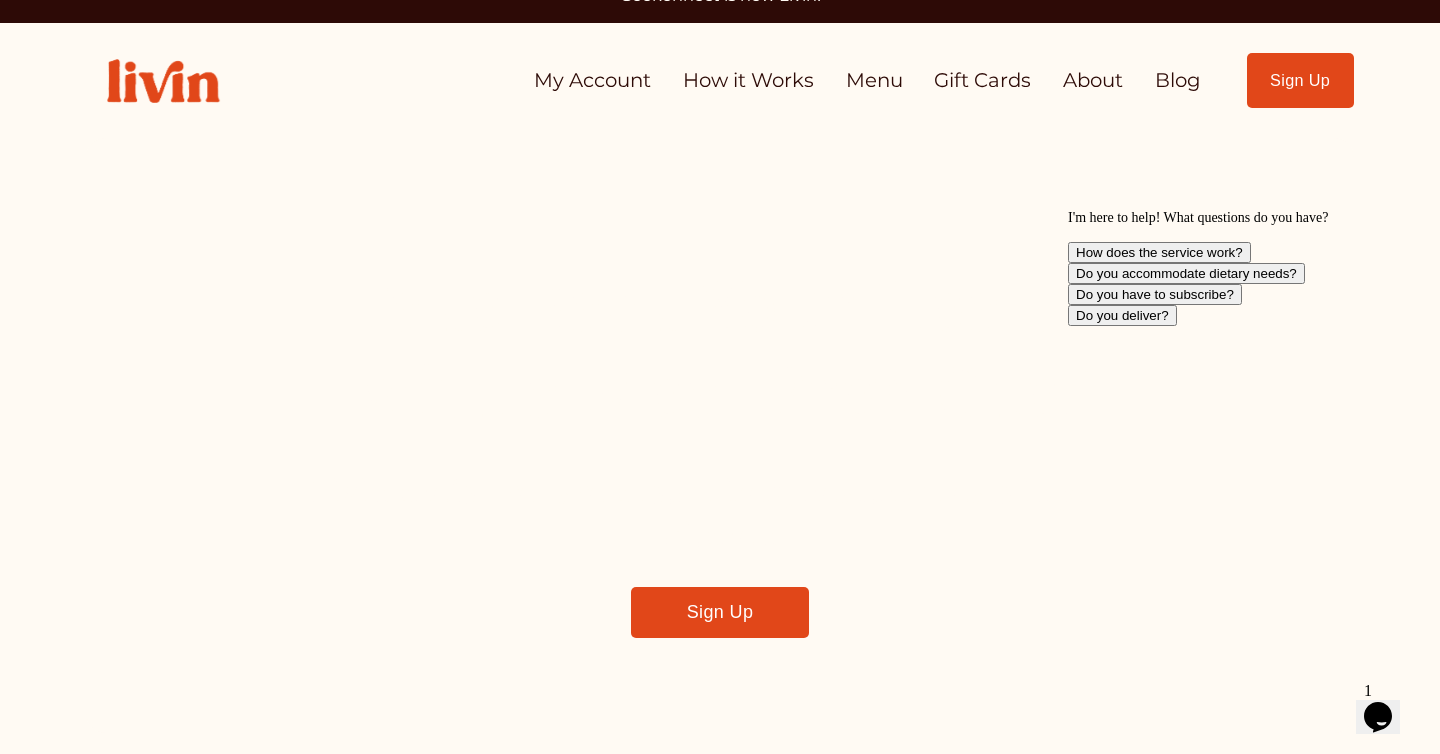click on "My Account" at bounding box center [592, 80] 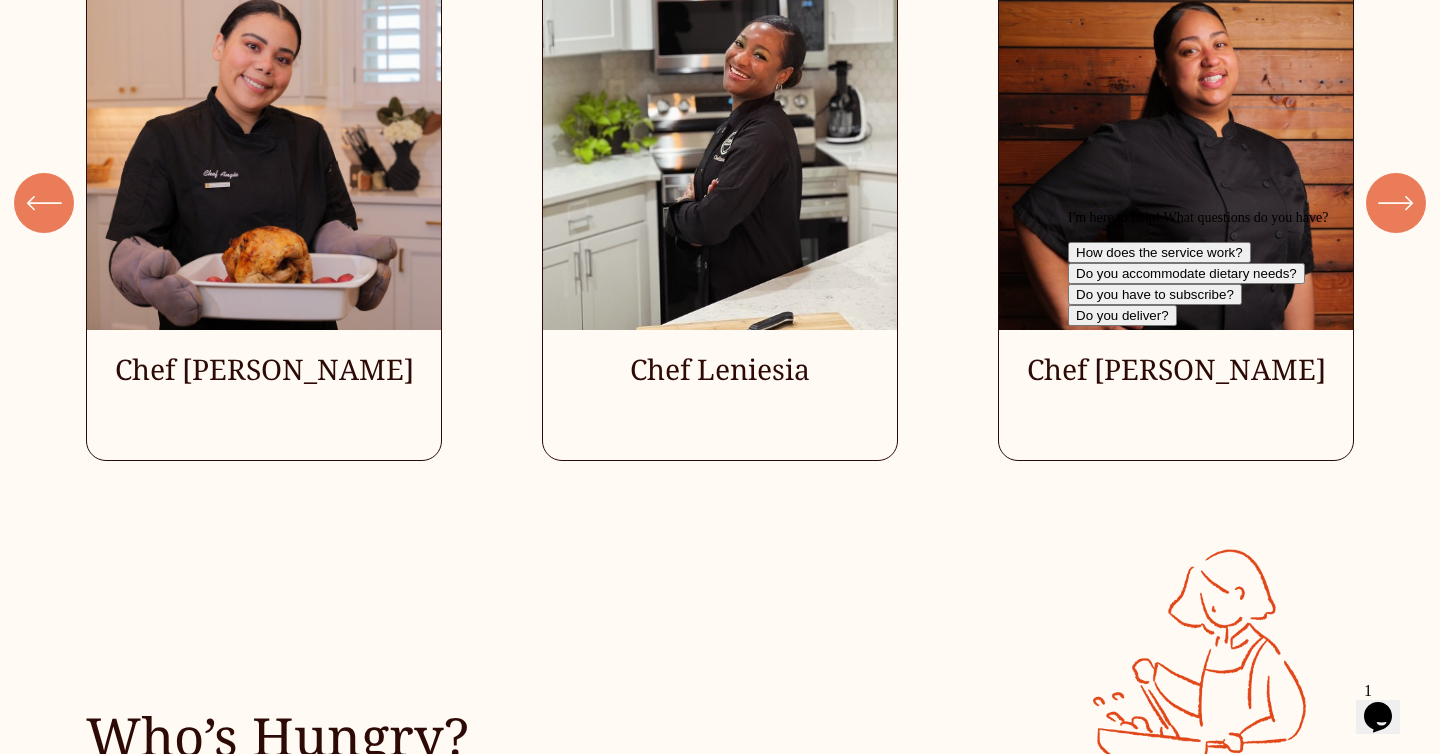 scroll, scrollTop: 5380, scrollLeft: 0, axis: vertical 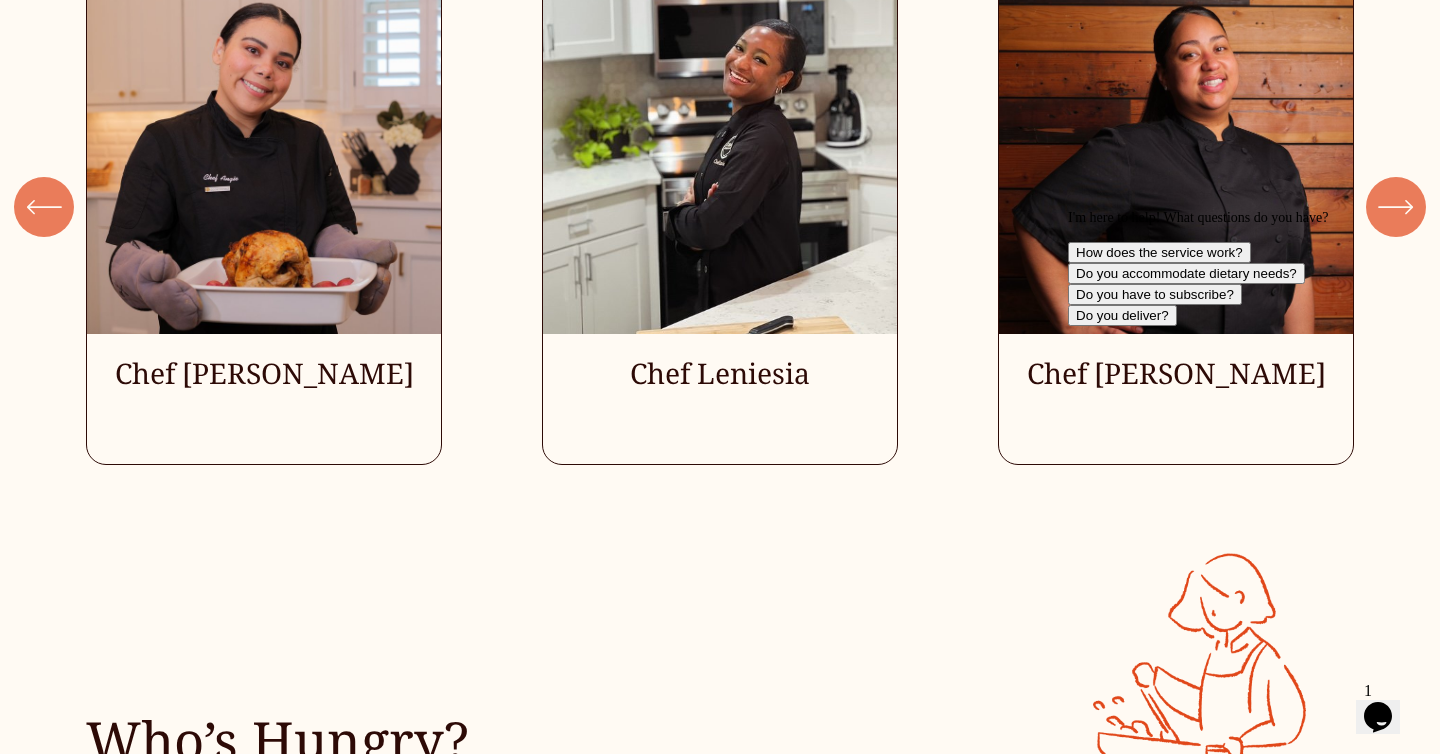 click on "I'm here to help!  What questions do you have? How does the service work? Do you accommodate dietary needs? Do you have to subscribe? Do you deliver?" at bounding box center (1248, 268) 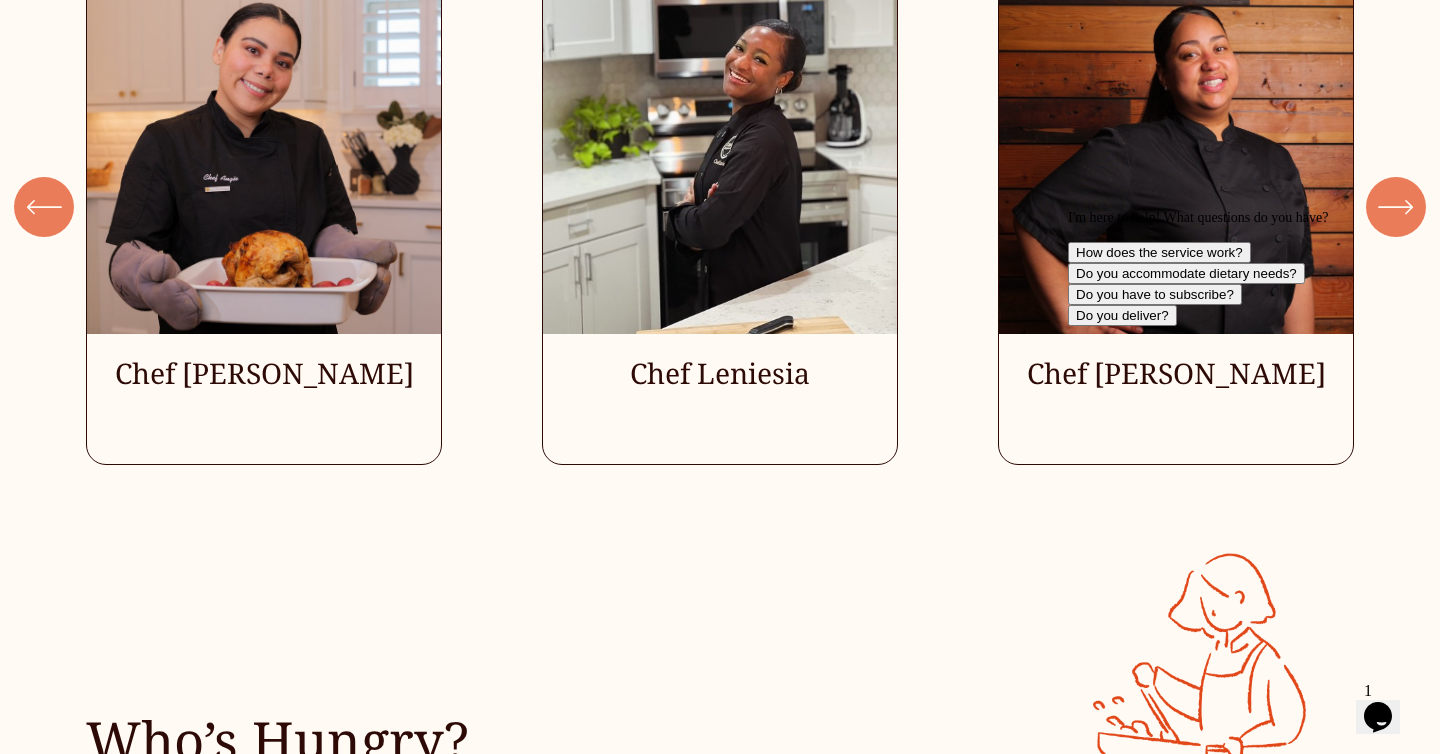 click on "I'm here to help!  What questions do you have? How does the service work? Do you accommodate dietary needs? Do you have to subscribe? Do you deliver?" at bounding box center [1248, 268] 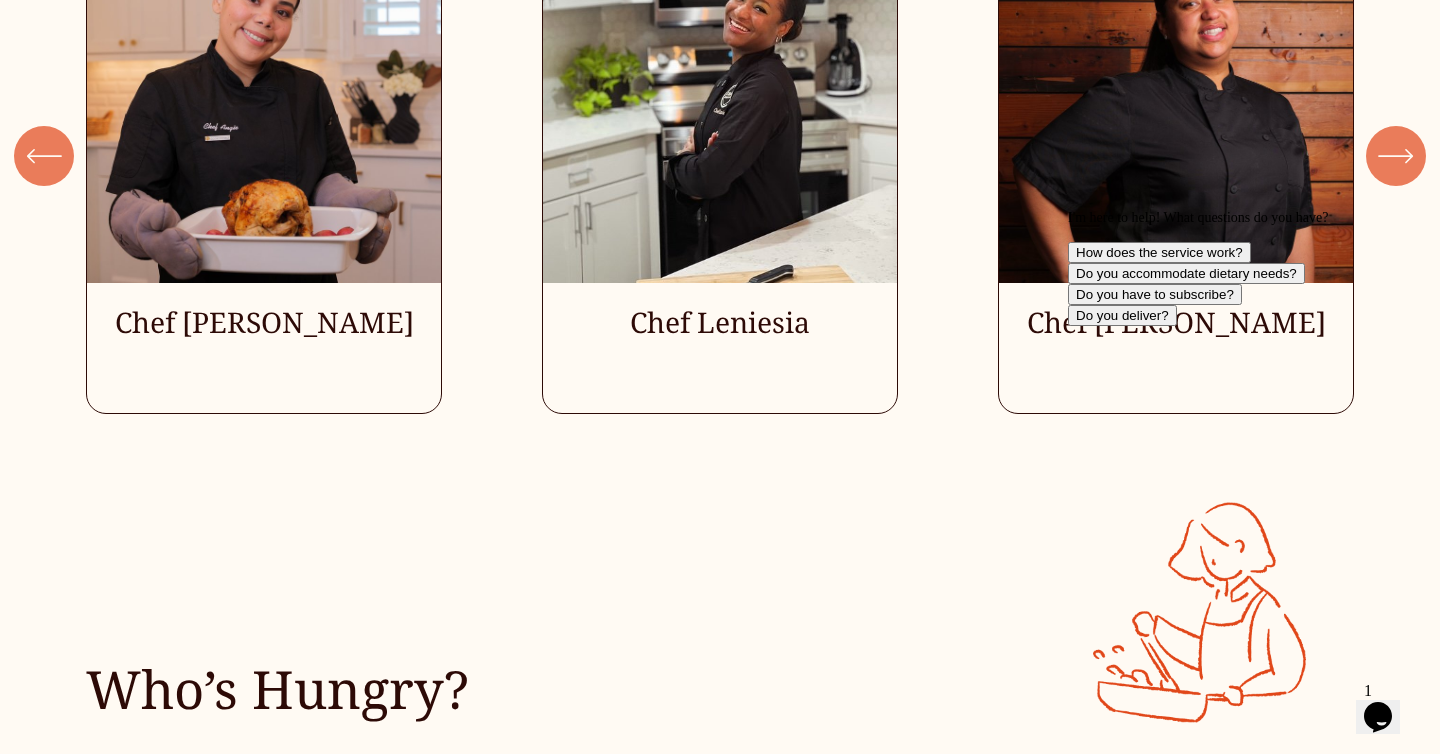 scroll, scrollTop: 5432, scrollLeft: 0, axis: vertical 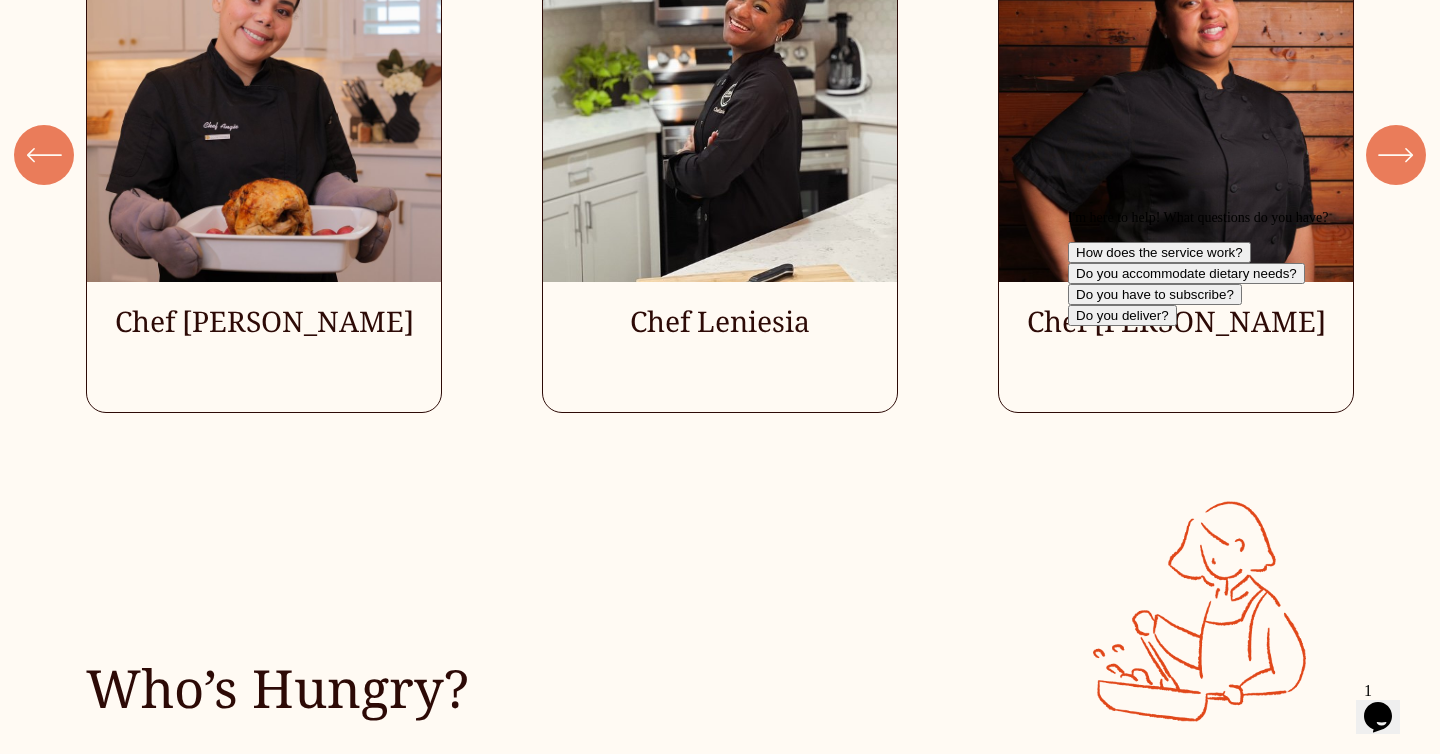 click 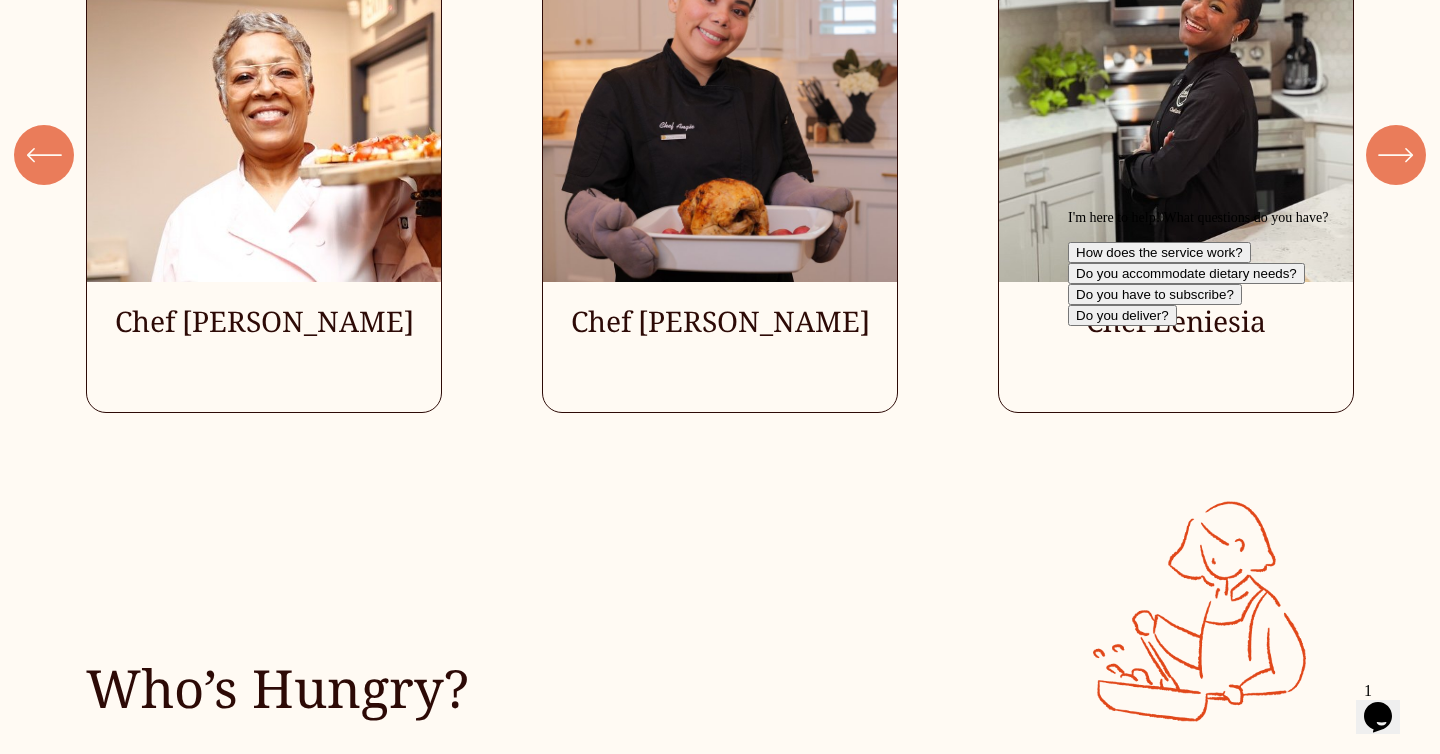 click 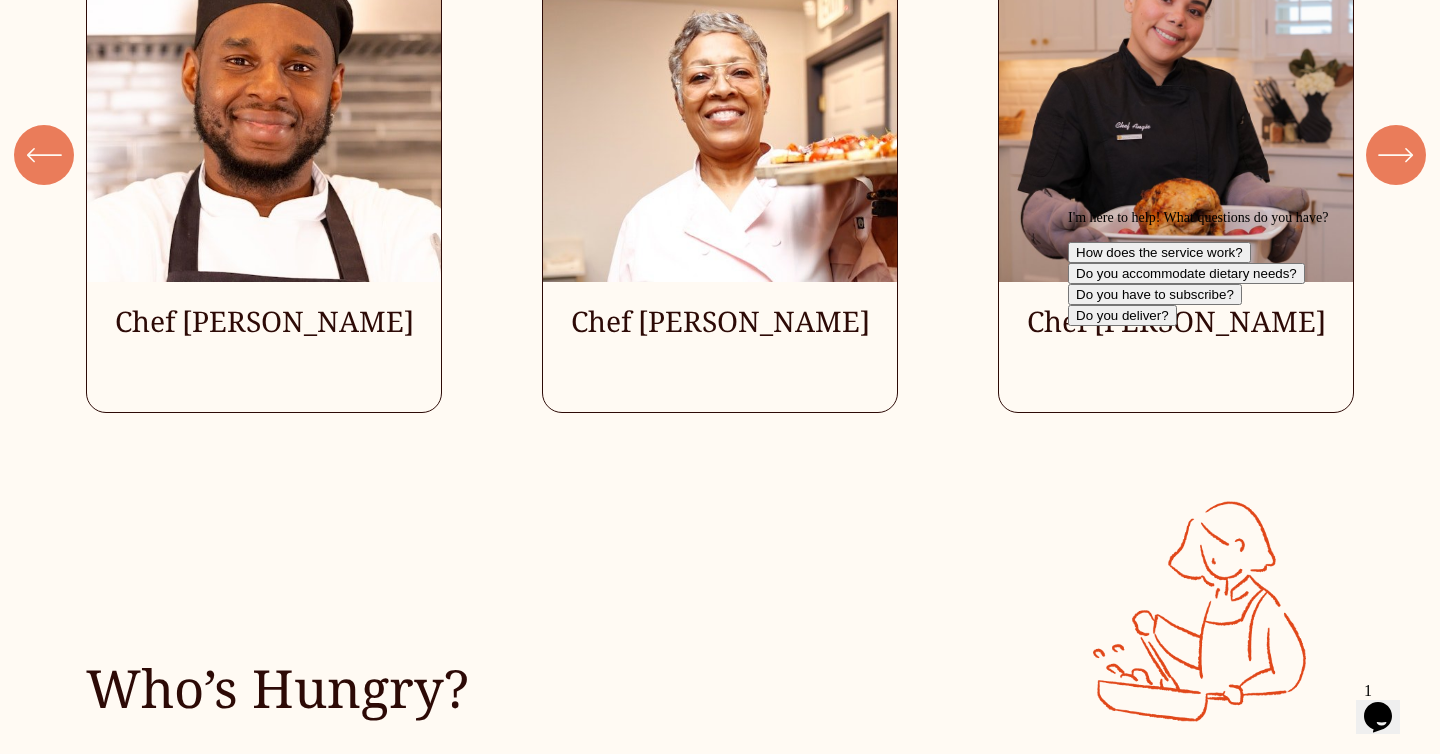 click 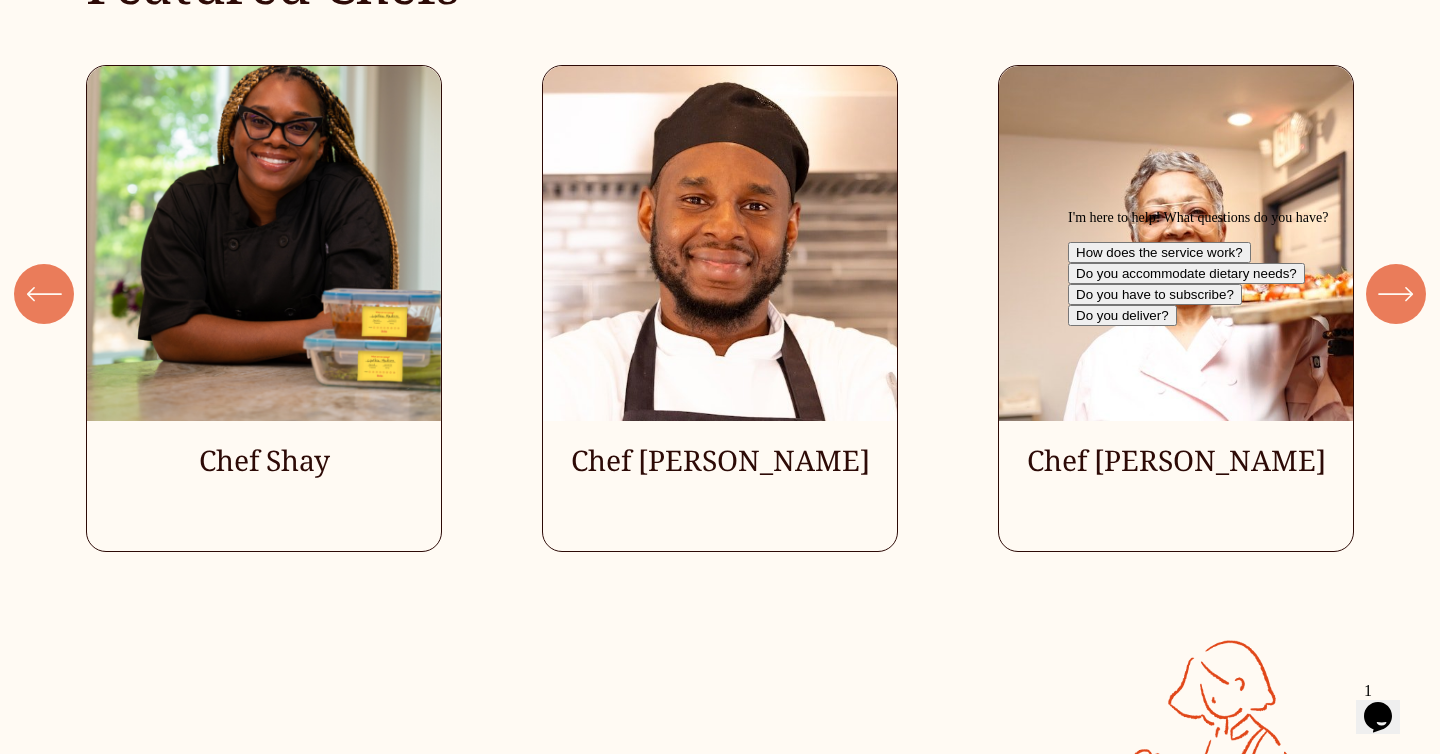 scroll, scrollTop: 5274, scrollLeft: 0, axis: vertical 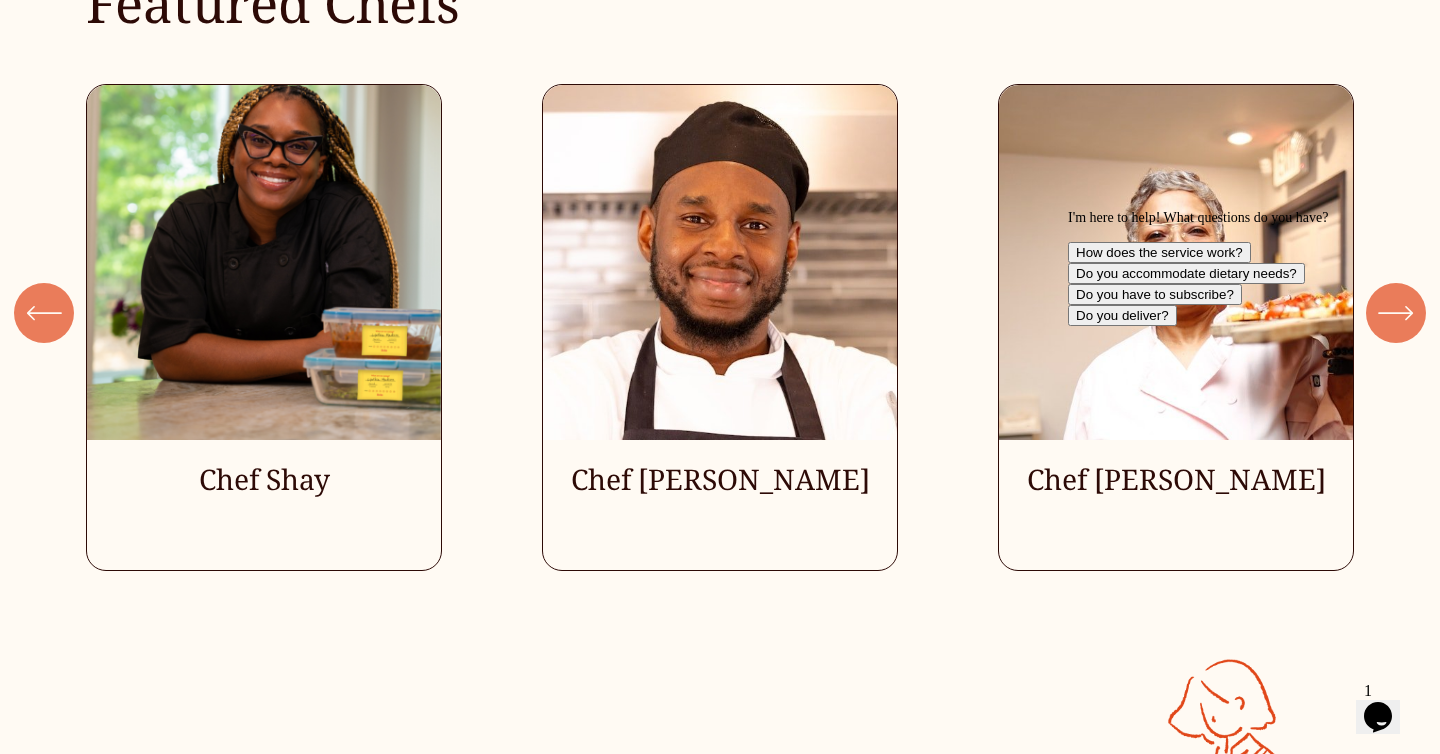 click 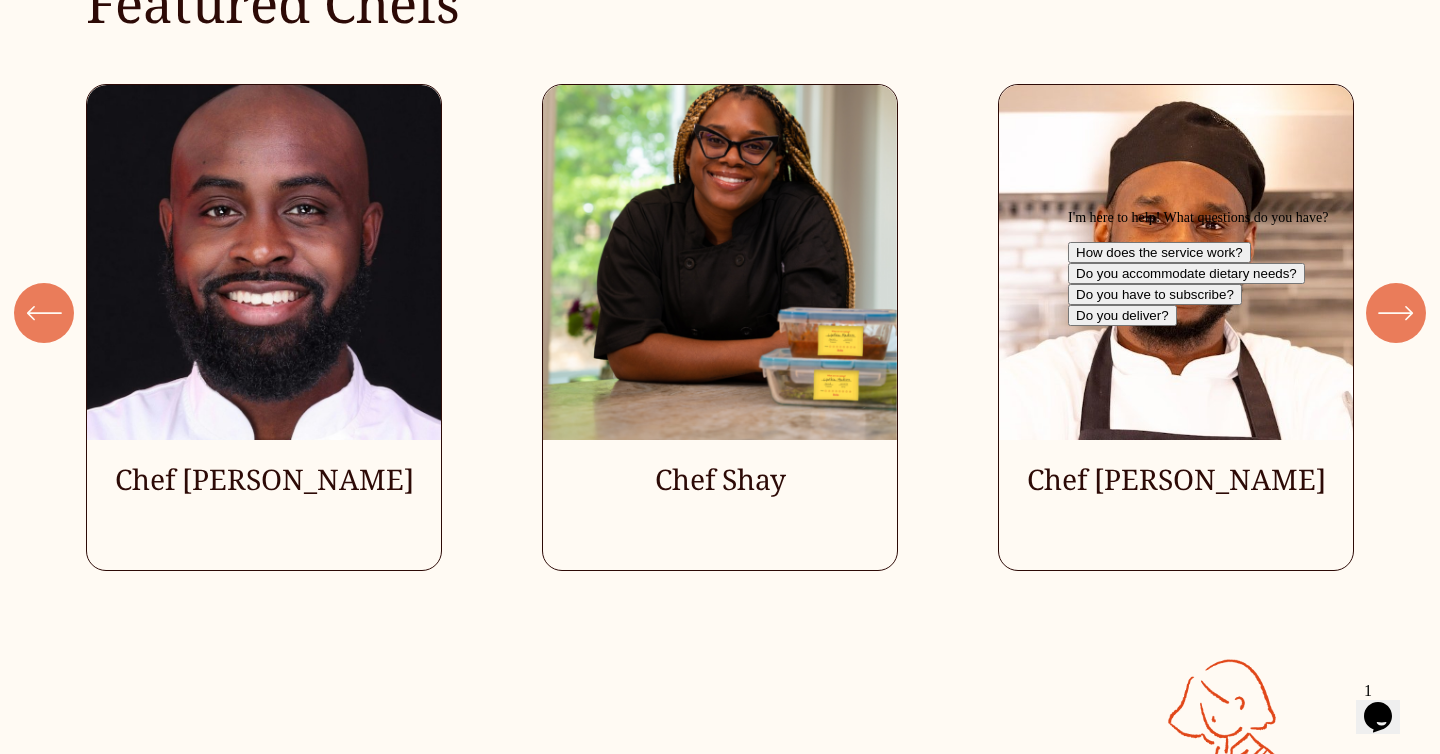 click 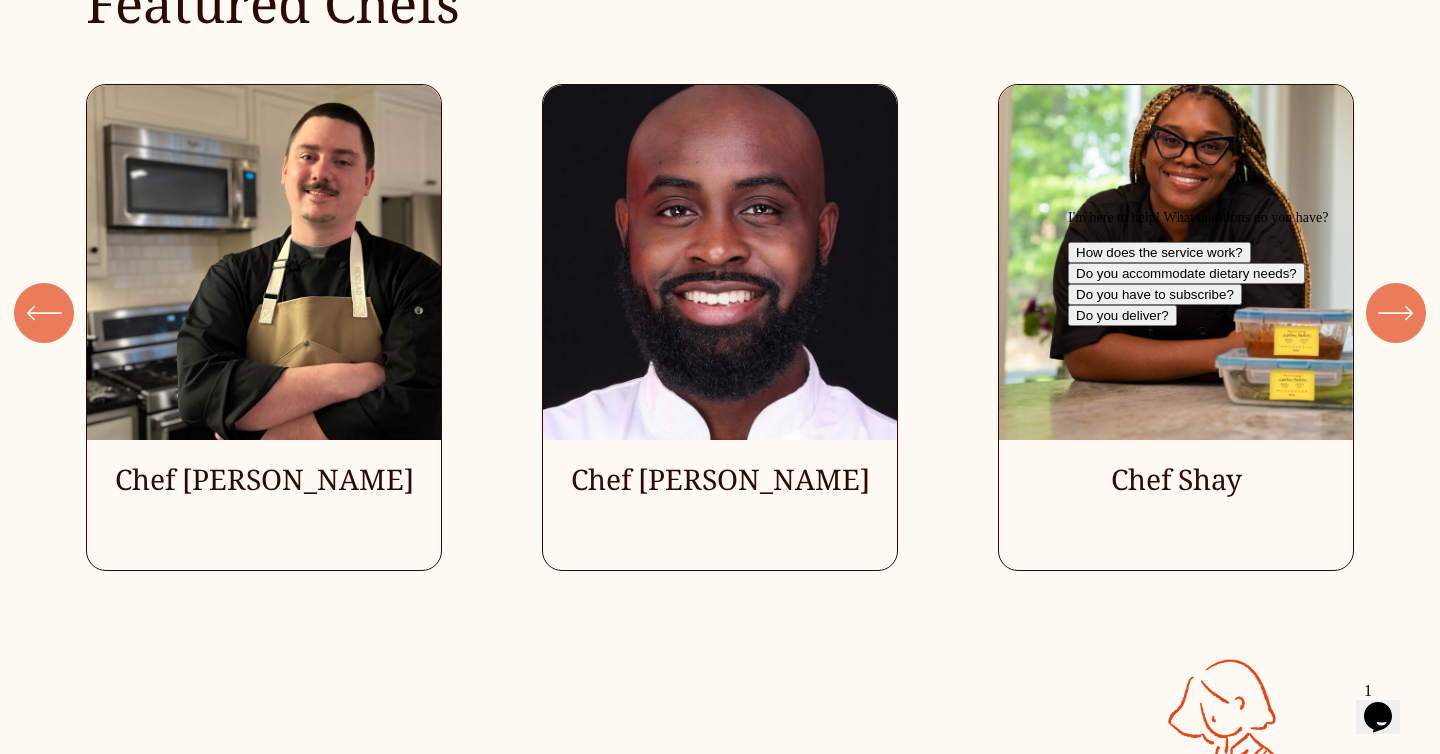 click 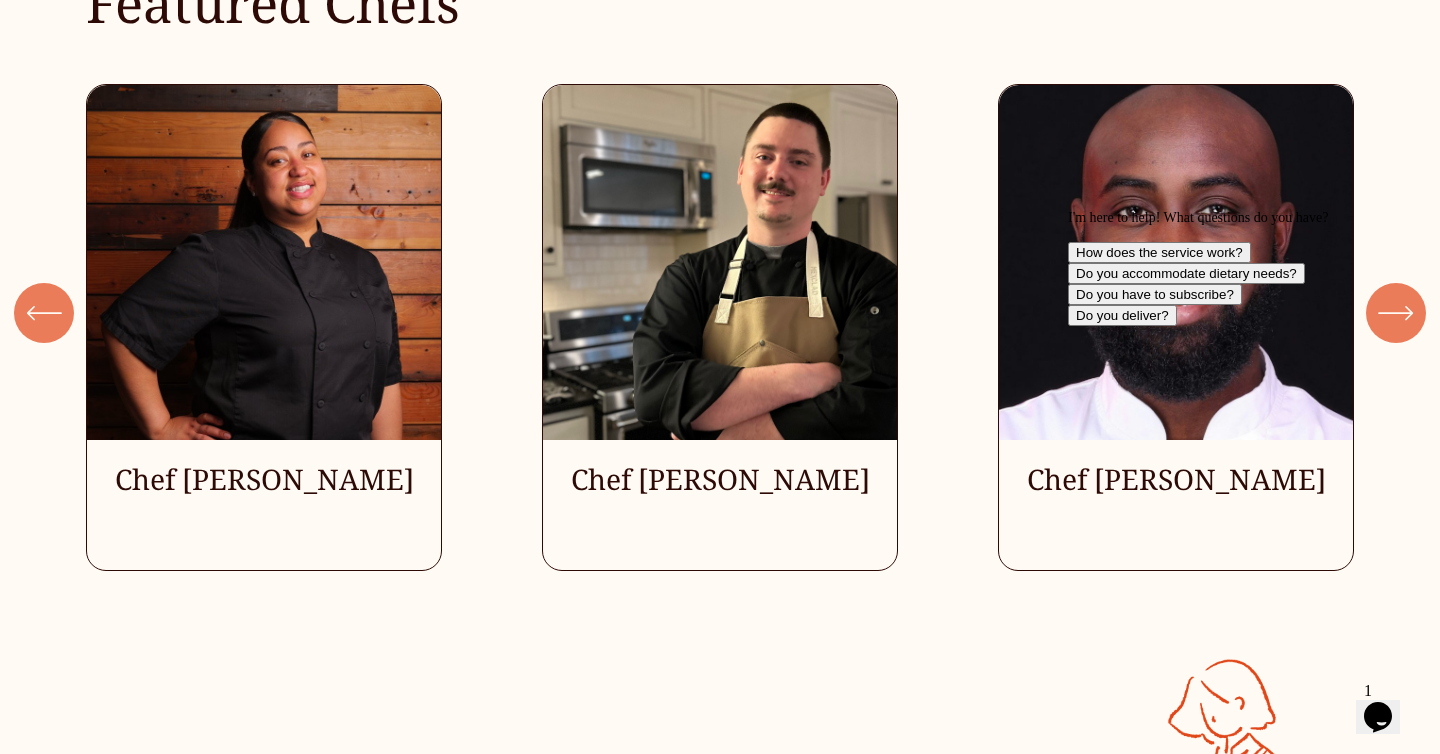 click 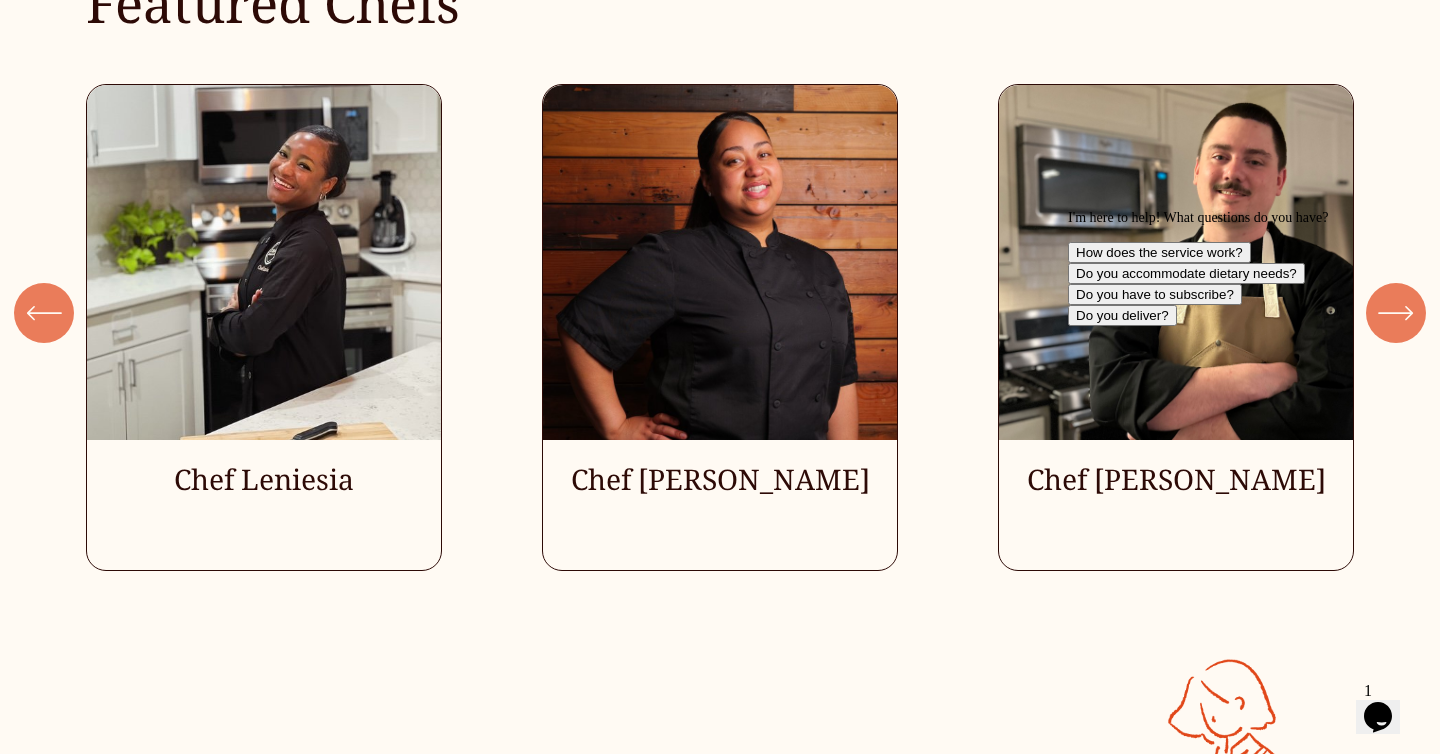 click 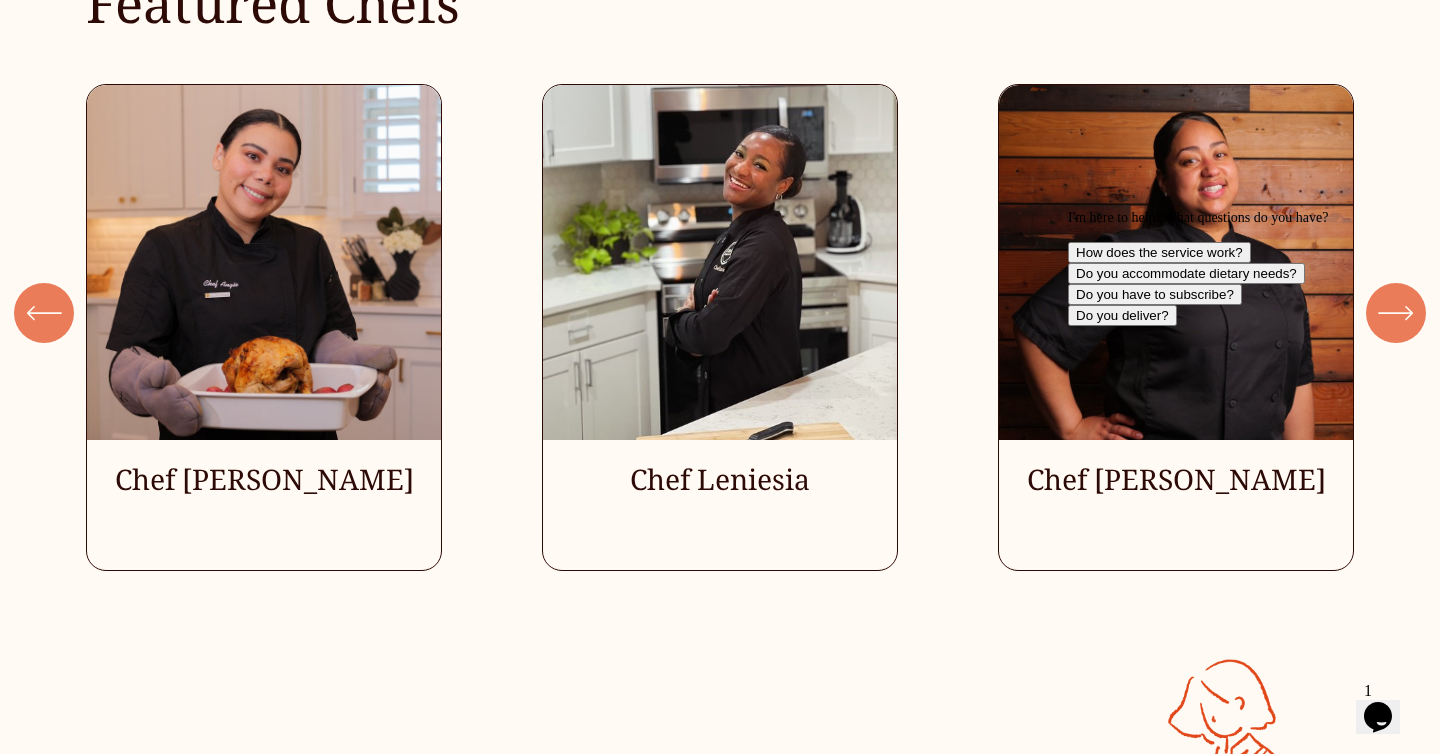 click 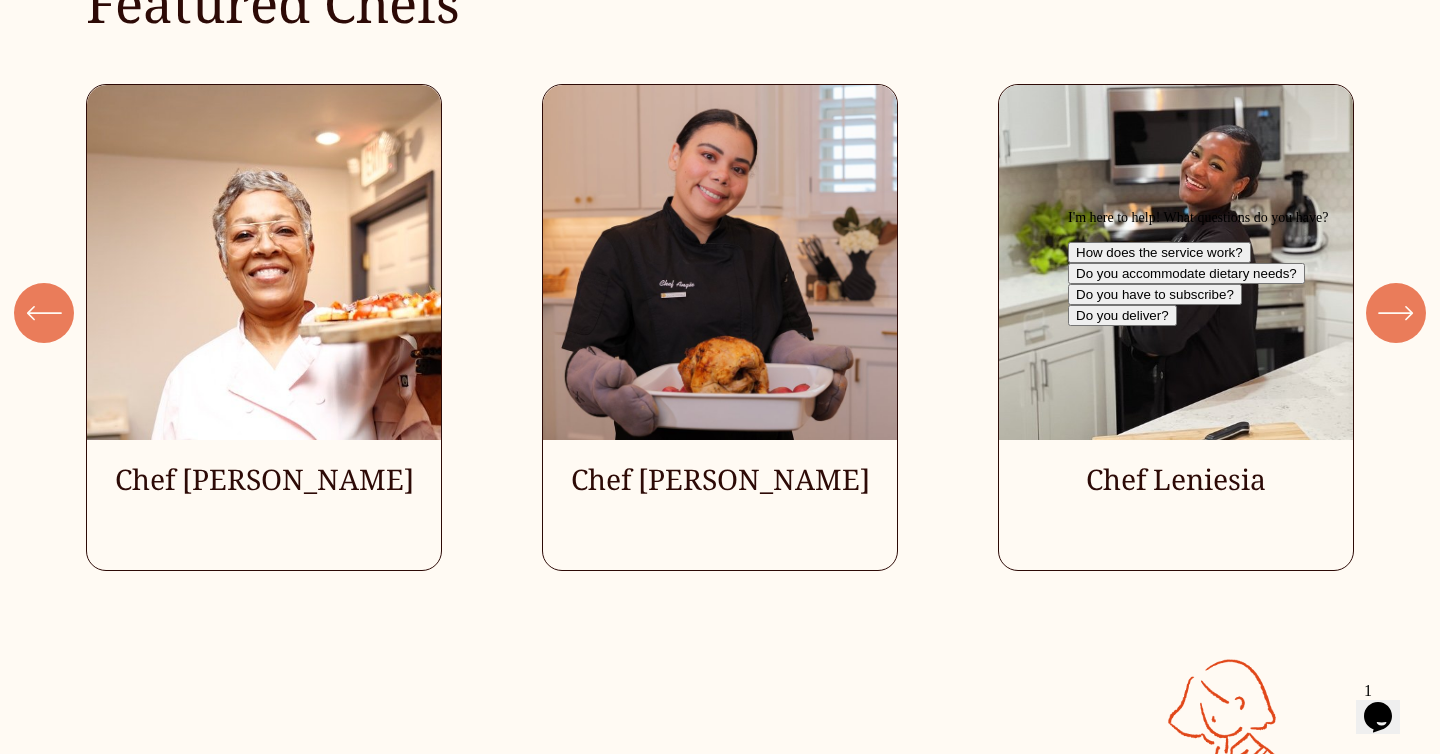 click 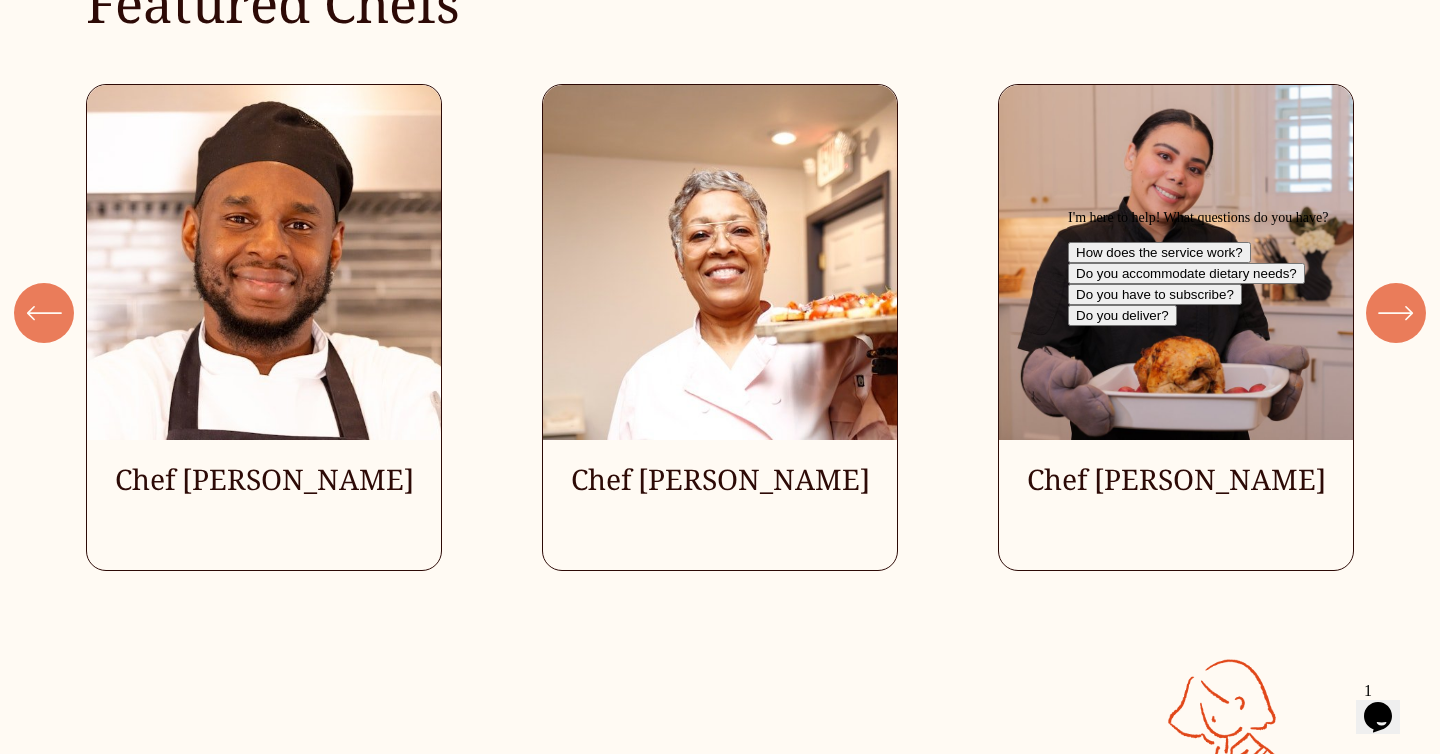 click 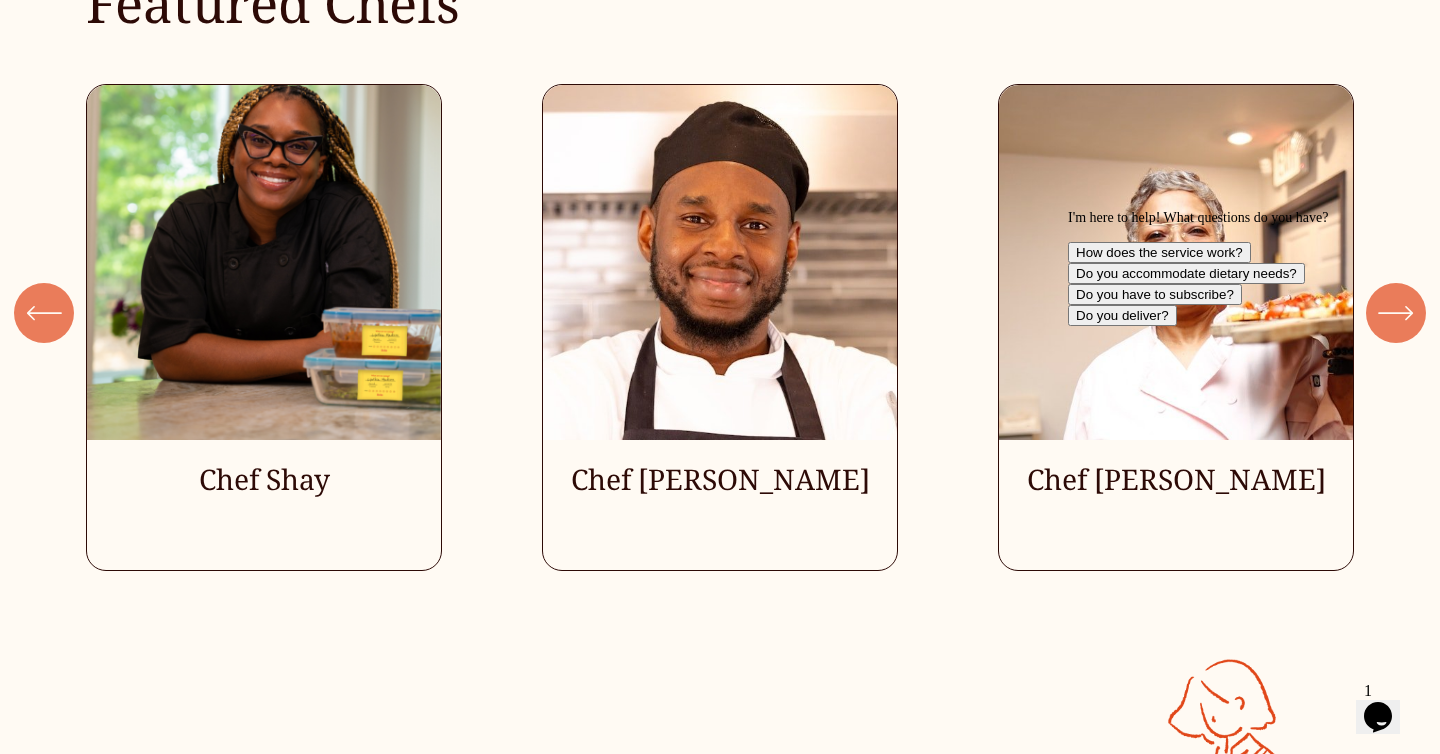 click 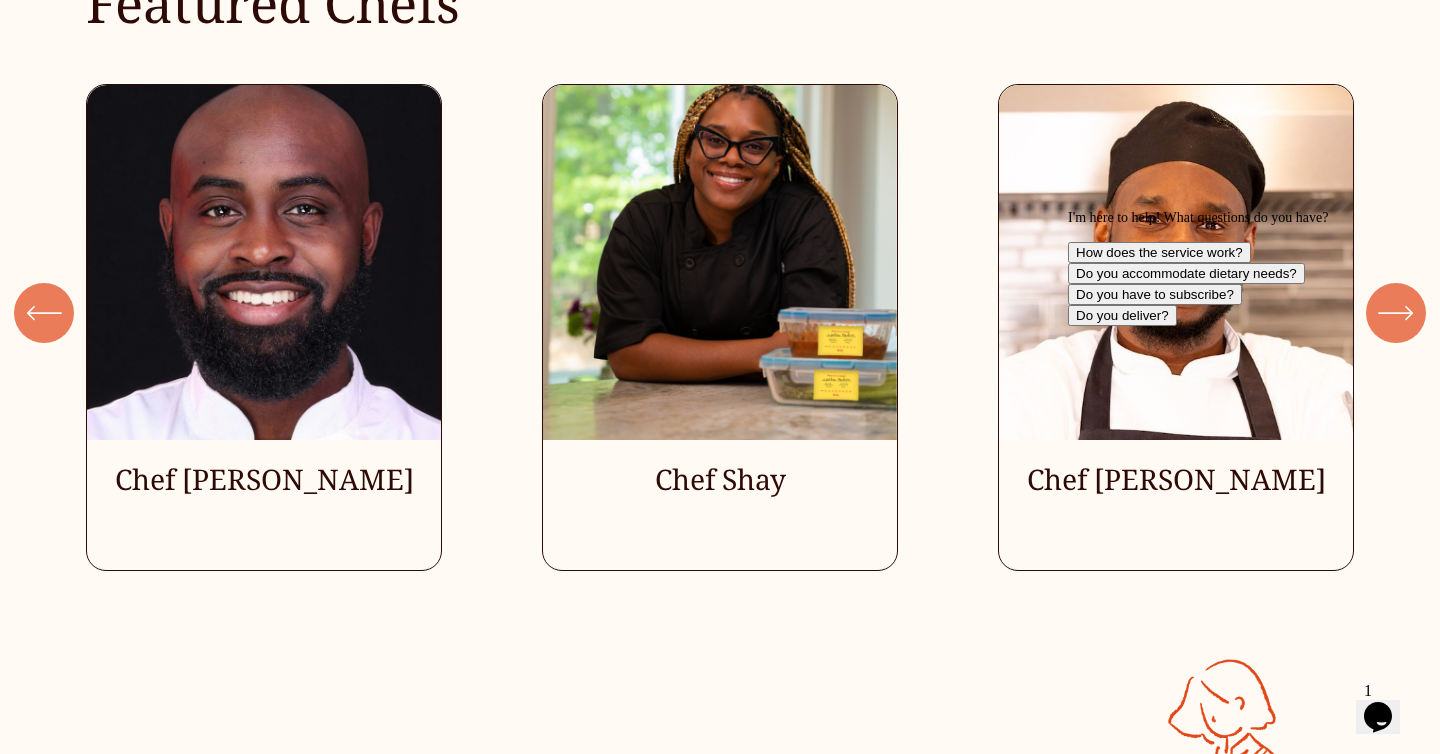click 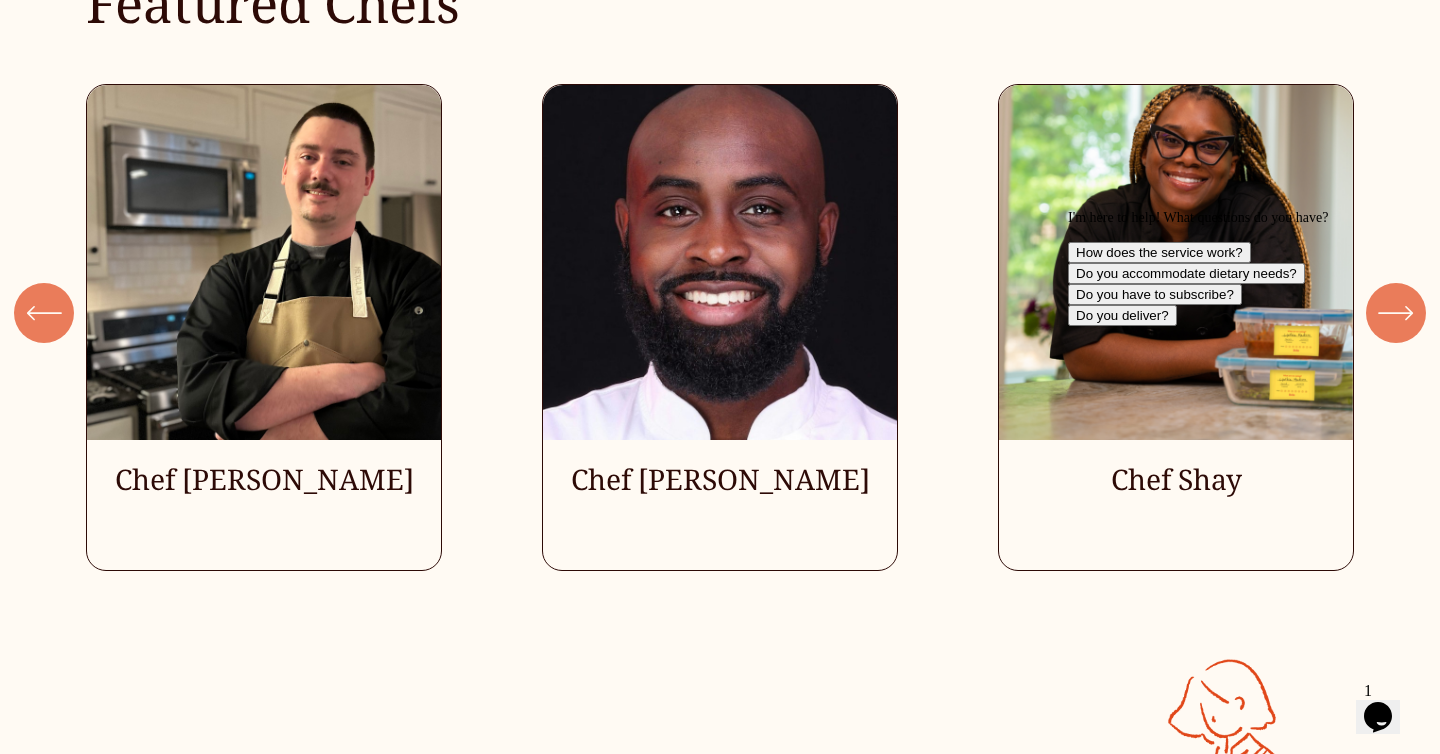 click 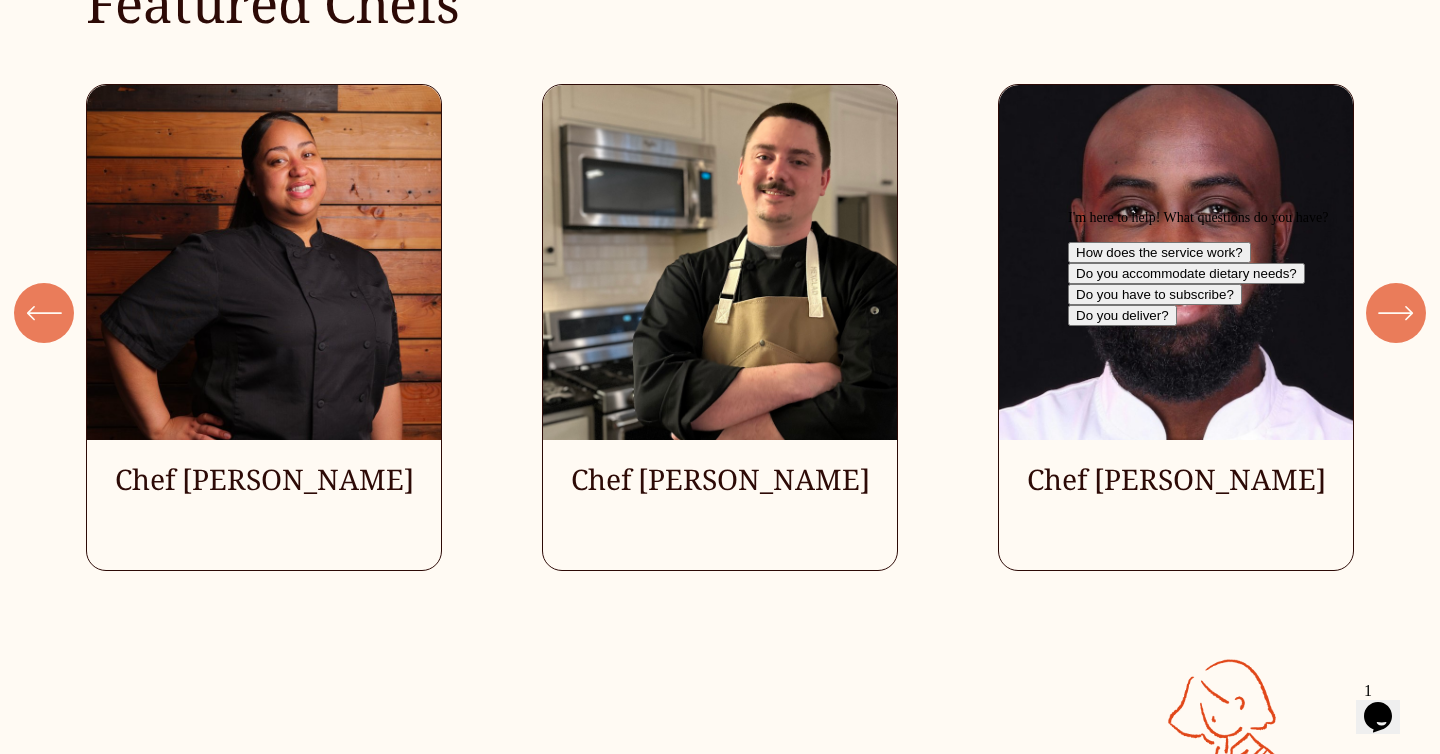 click 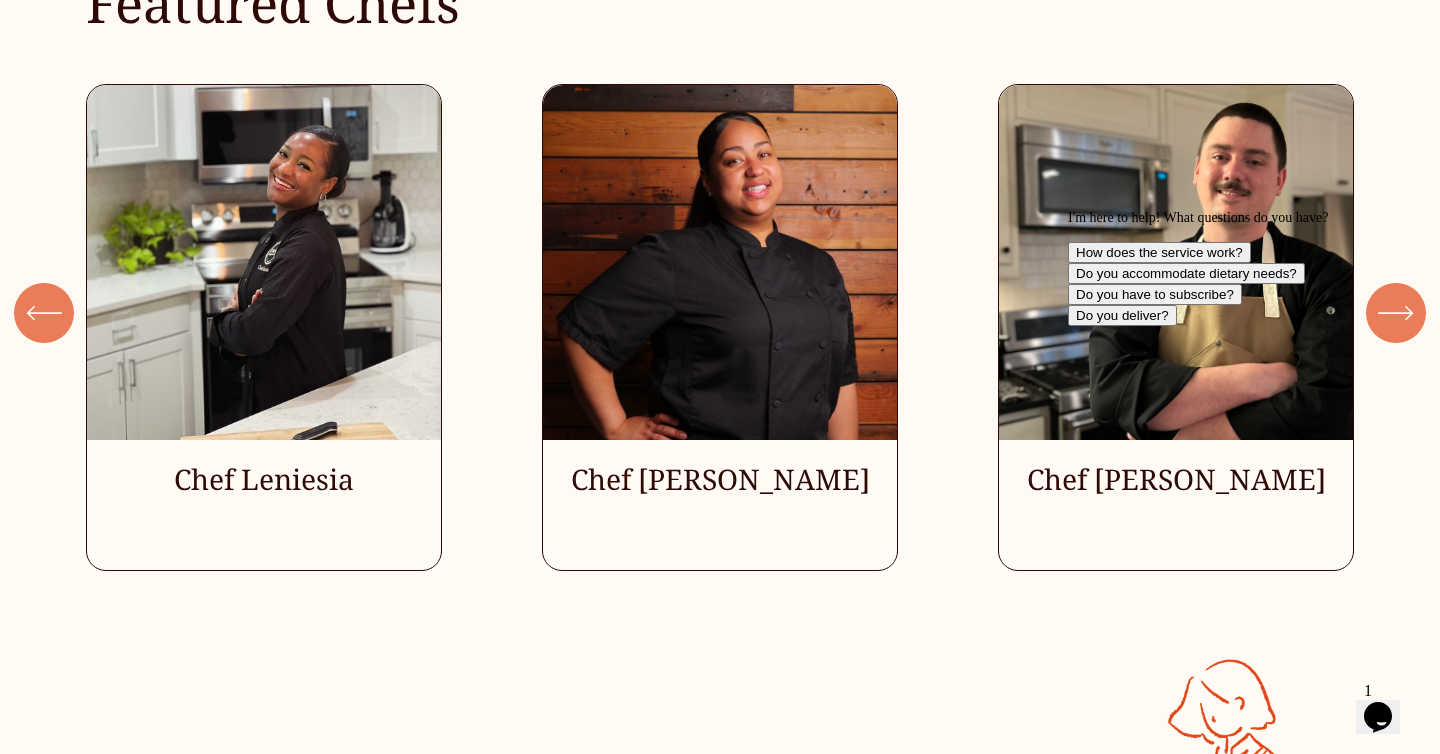 click 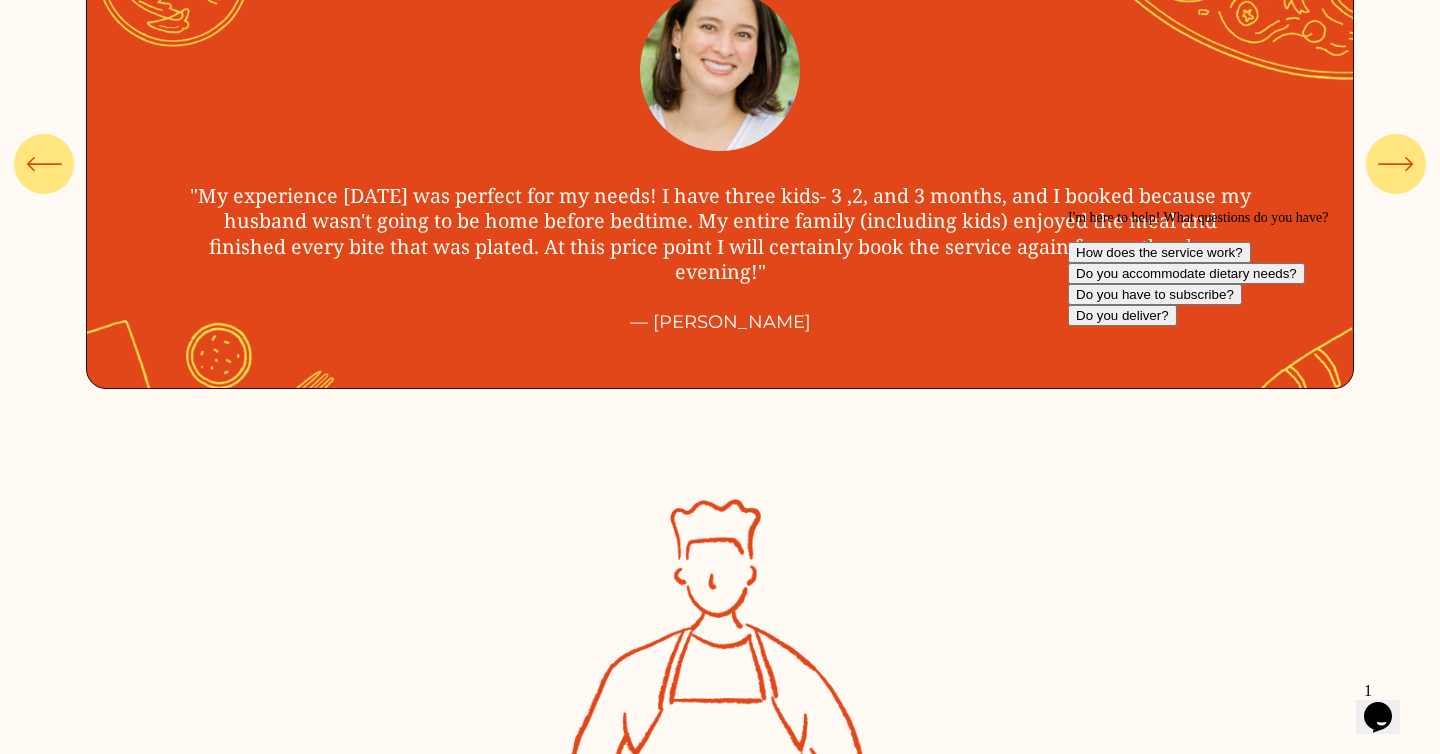 scroll, scrollTop: 6939, scrollLeft: 0, axis: vertical 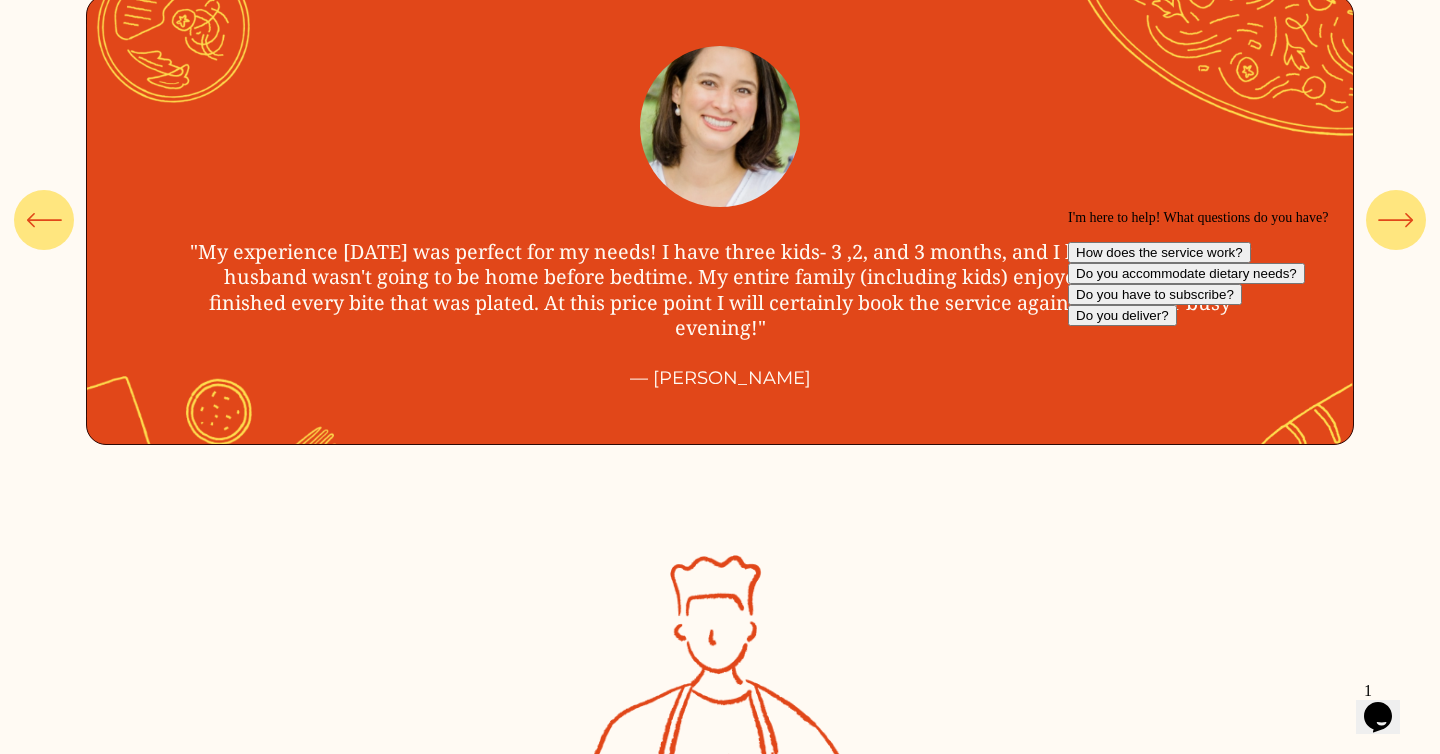 click on "I'm here to help!  What questions do you have? How does the service work? Do you accommodate dietary needs? Do you have to subscribe? Do you deliver?" at bounding box center [1248, 268] 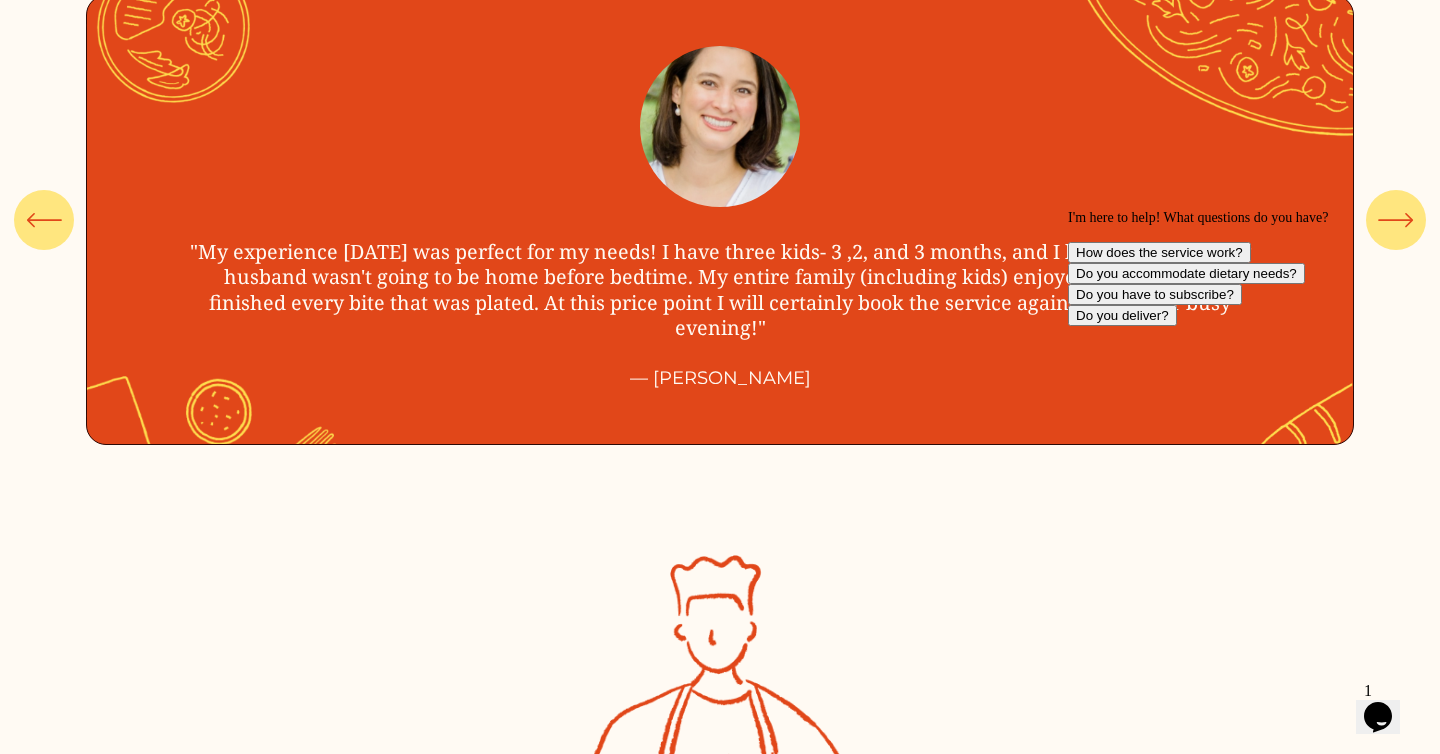 click 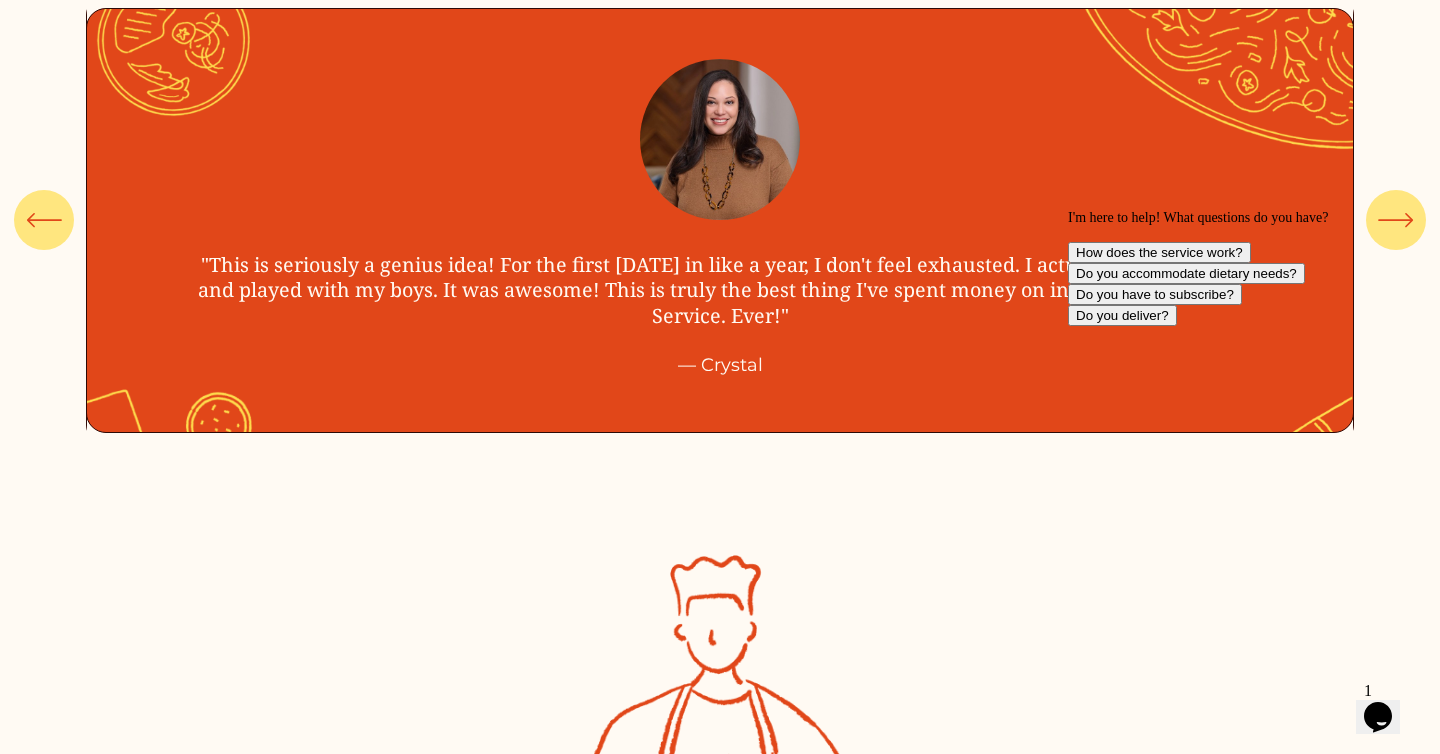 click 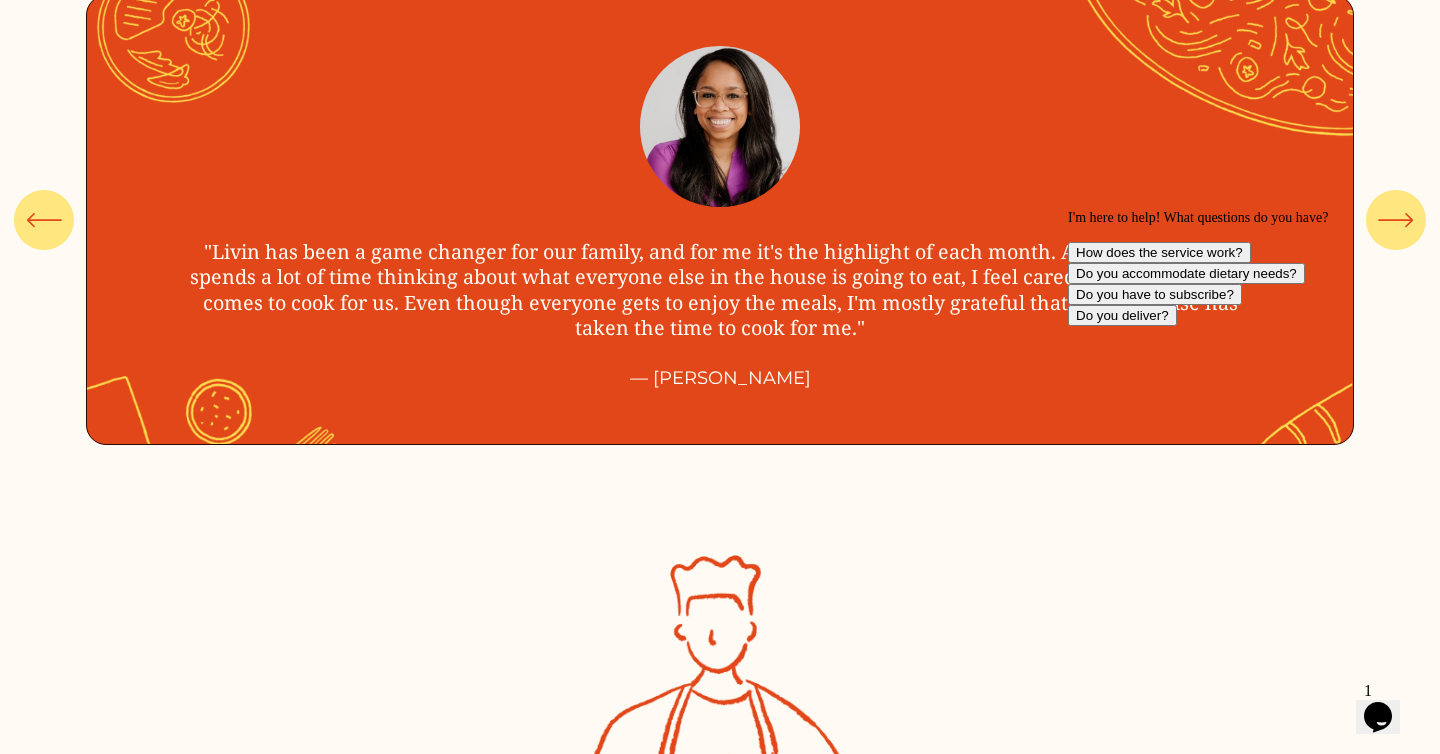 click 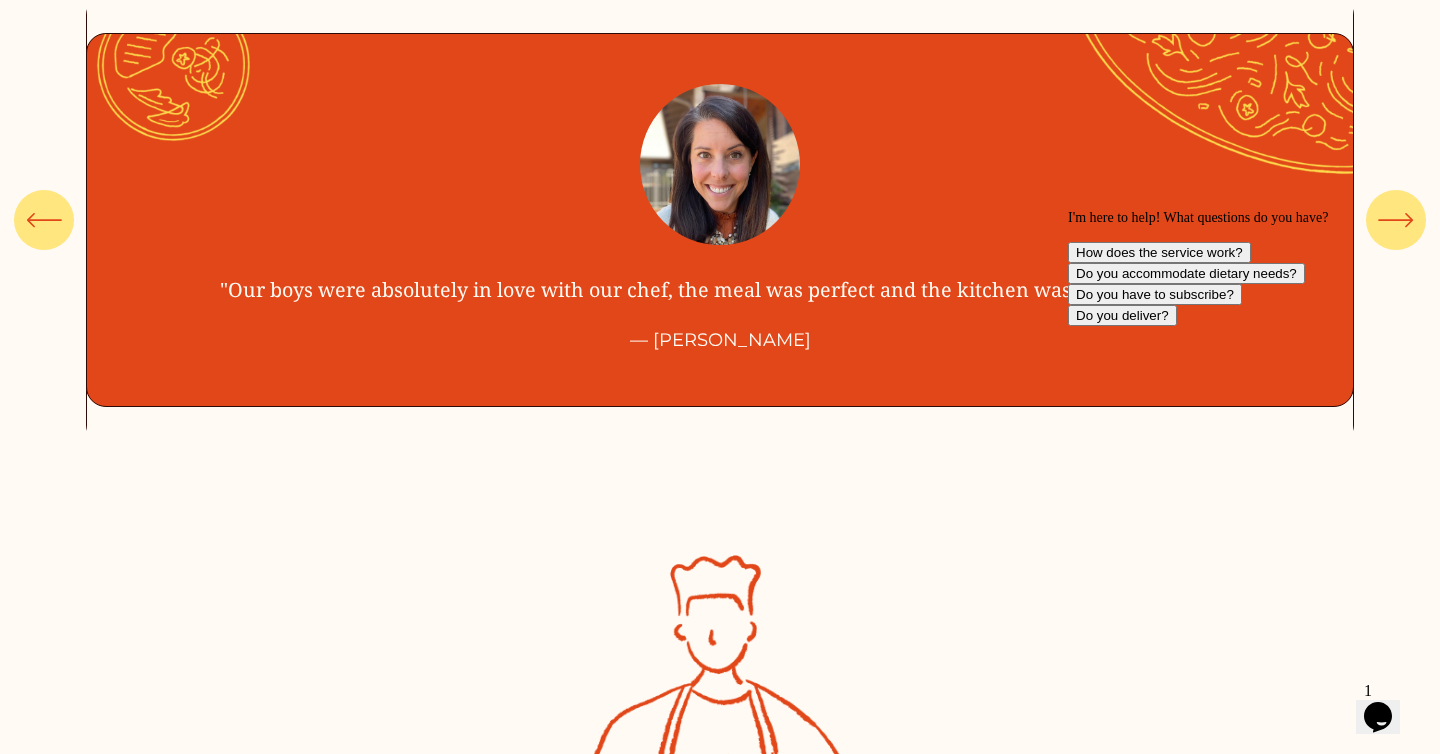 click 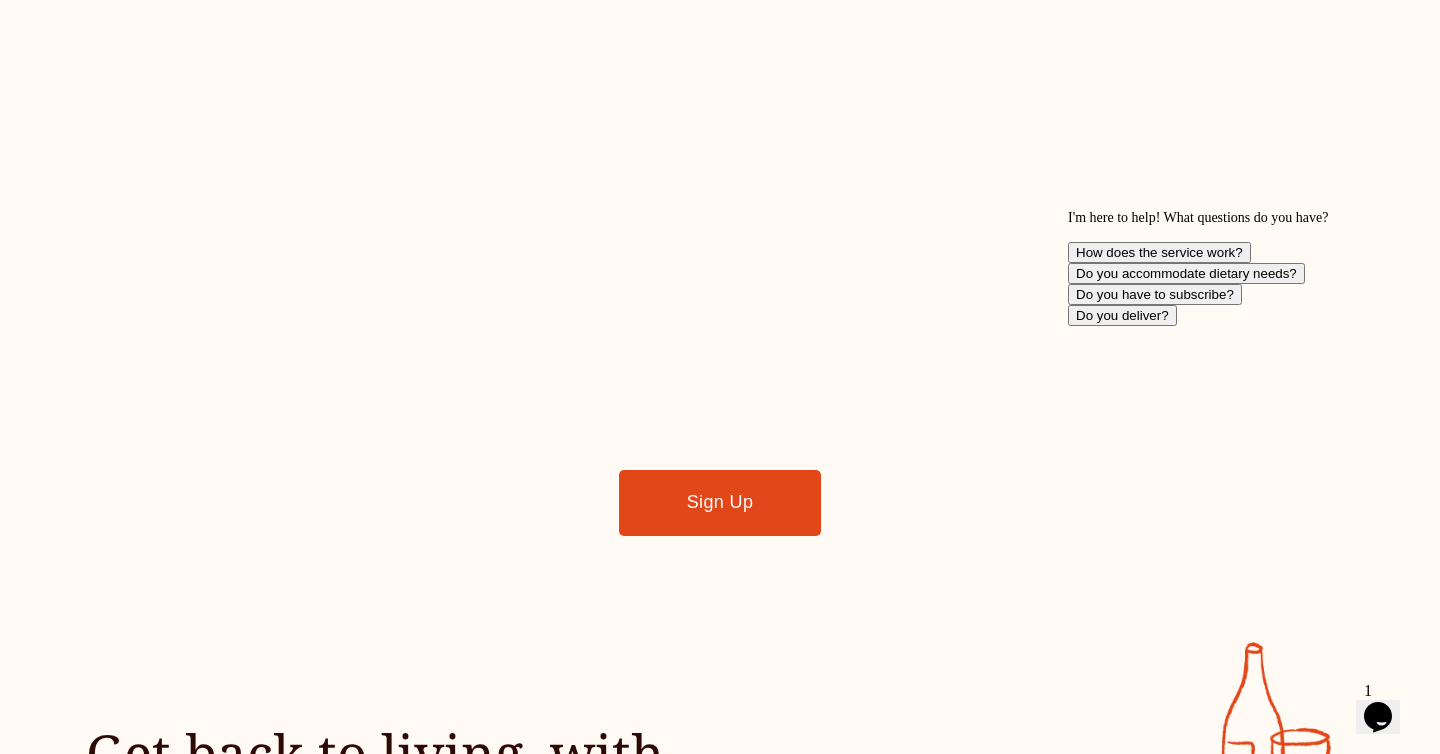 scroll, scrollTop: 1462, scrollLeft: 0, axis: vertical 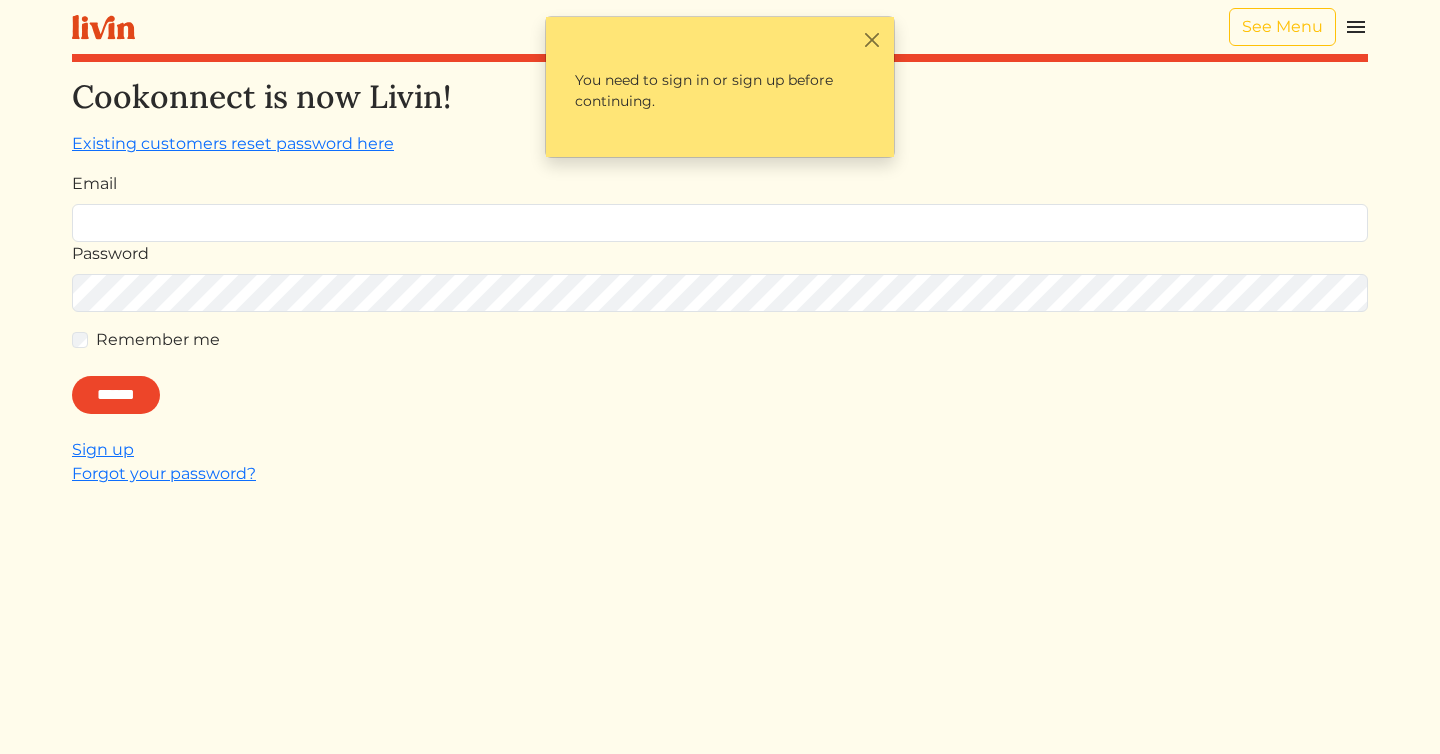 type on "**********" 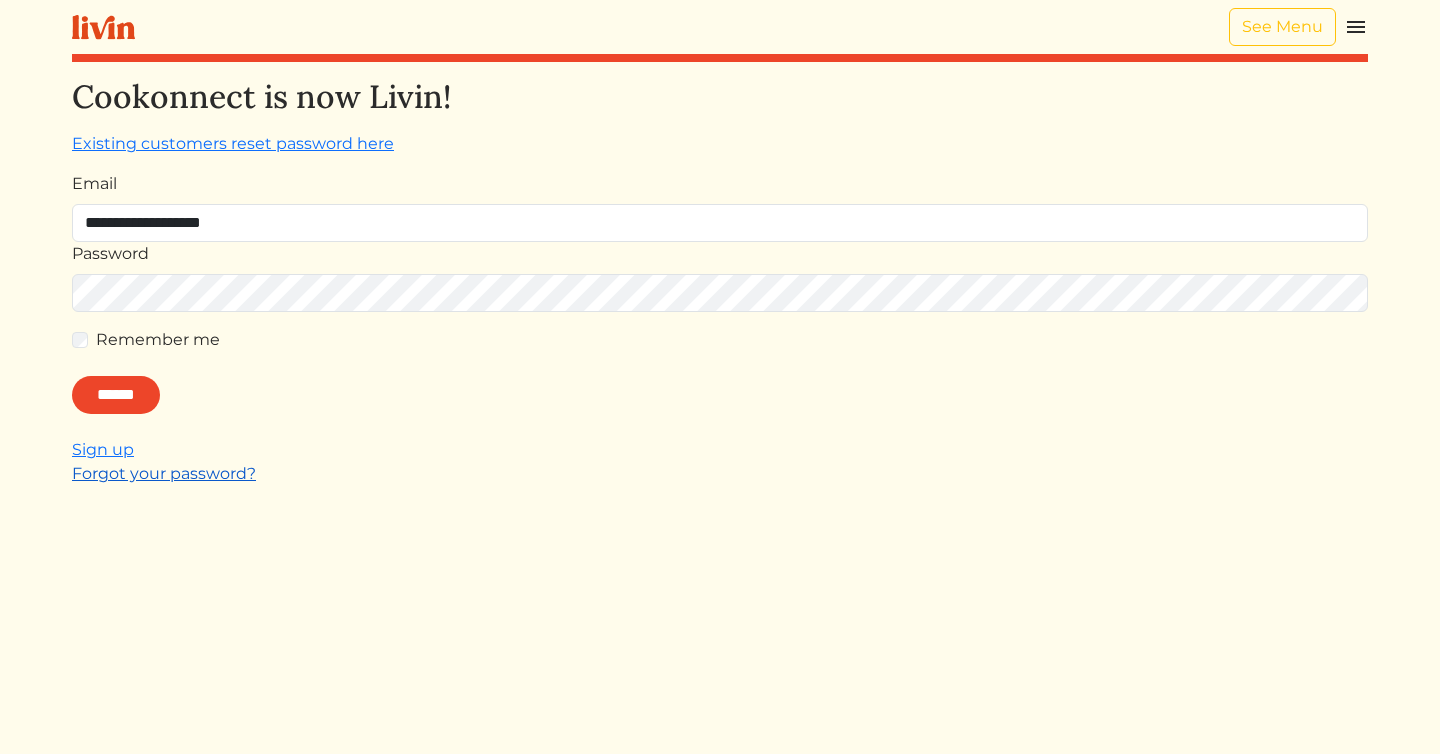 click on "Forgot your password?" at bounding box center (164, 473) 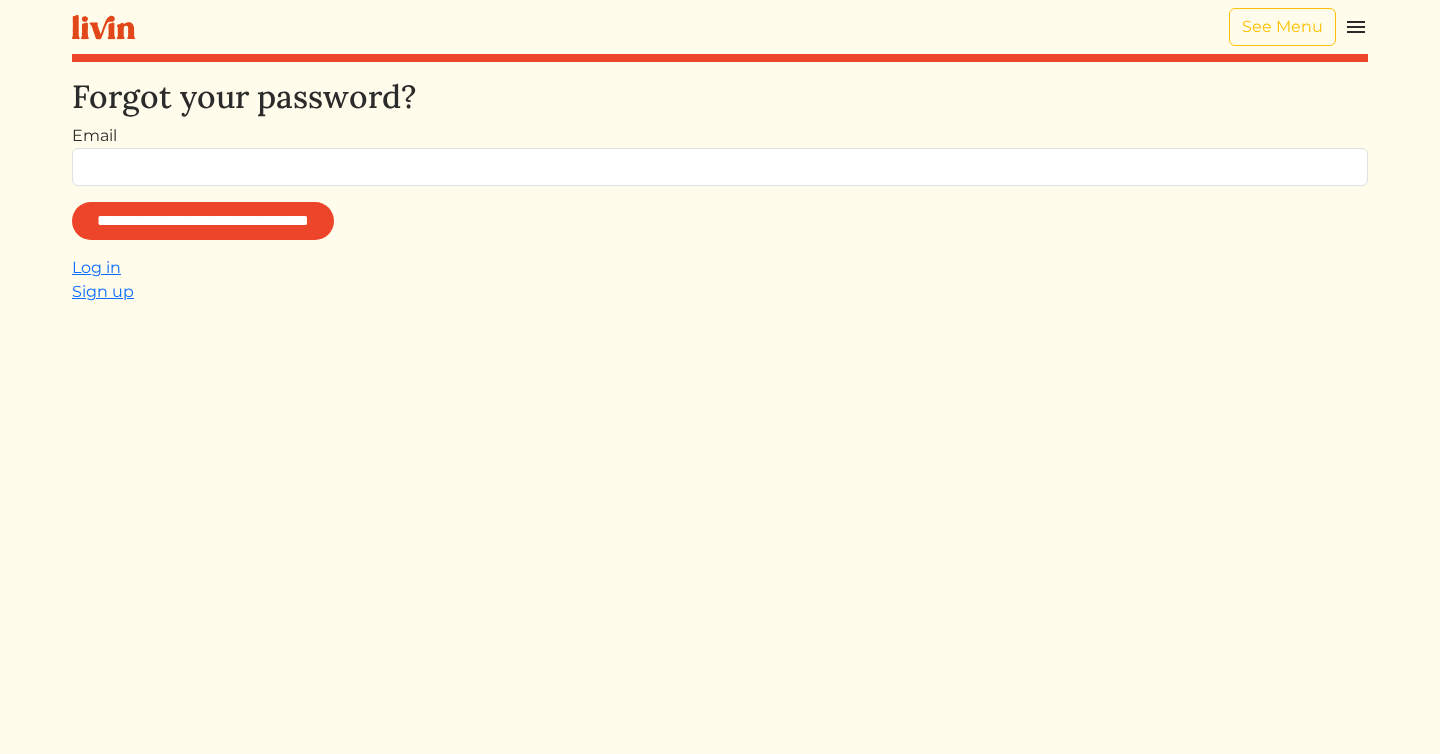 type on "**********" 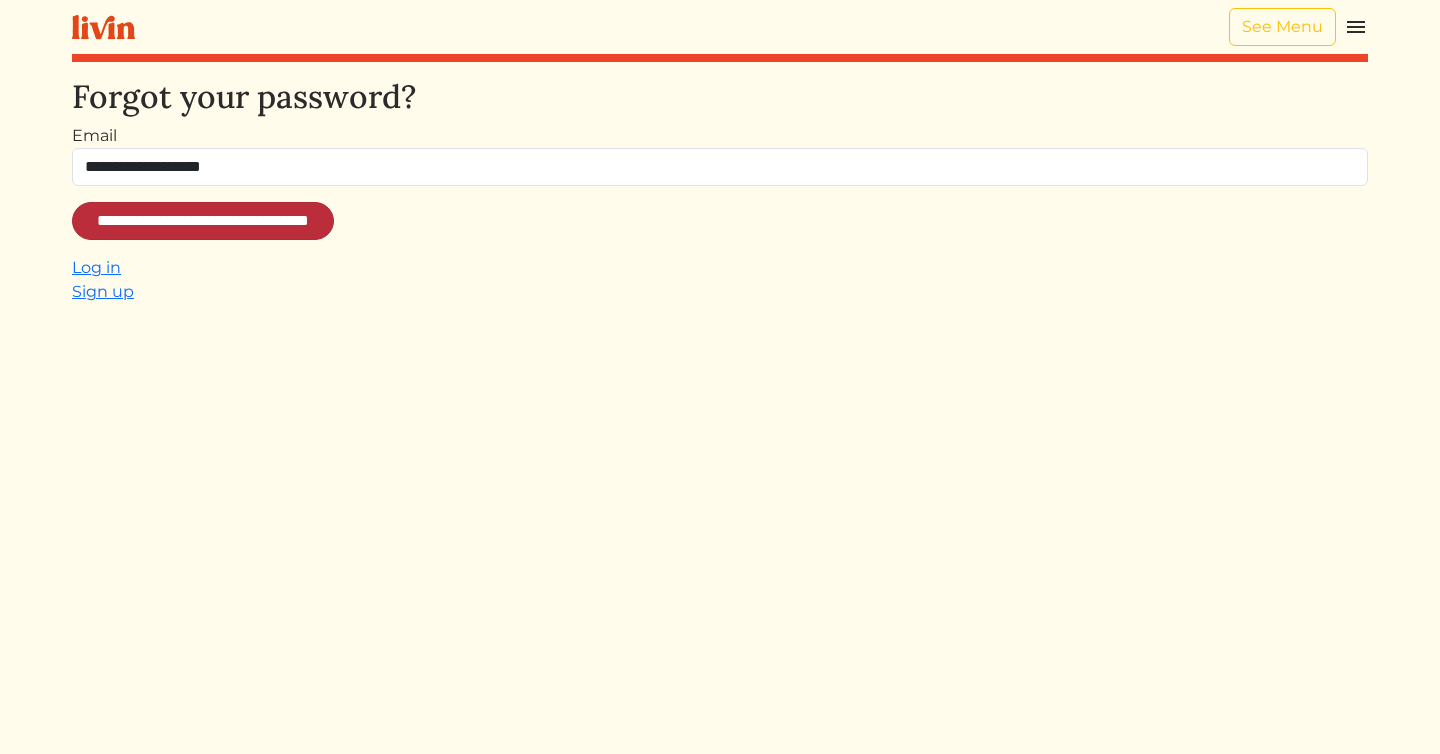 click on "**********" at bounding box center (203, 221) 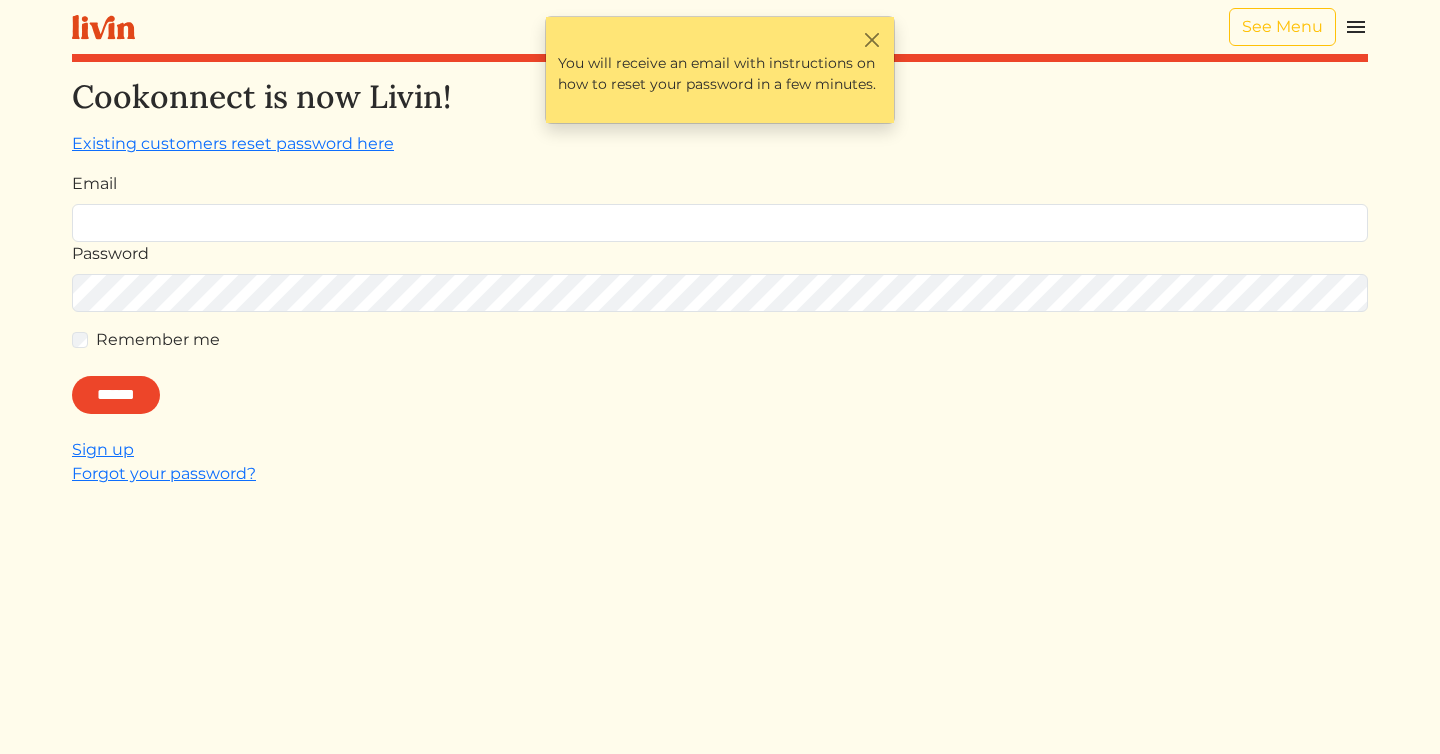 type on "**********" 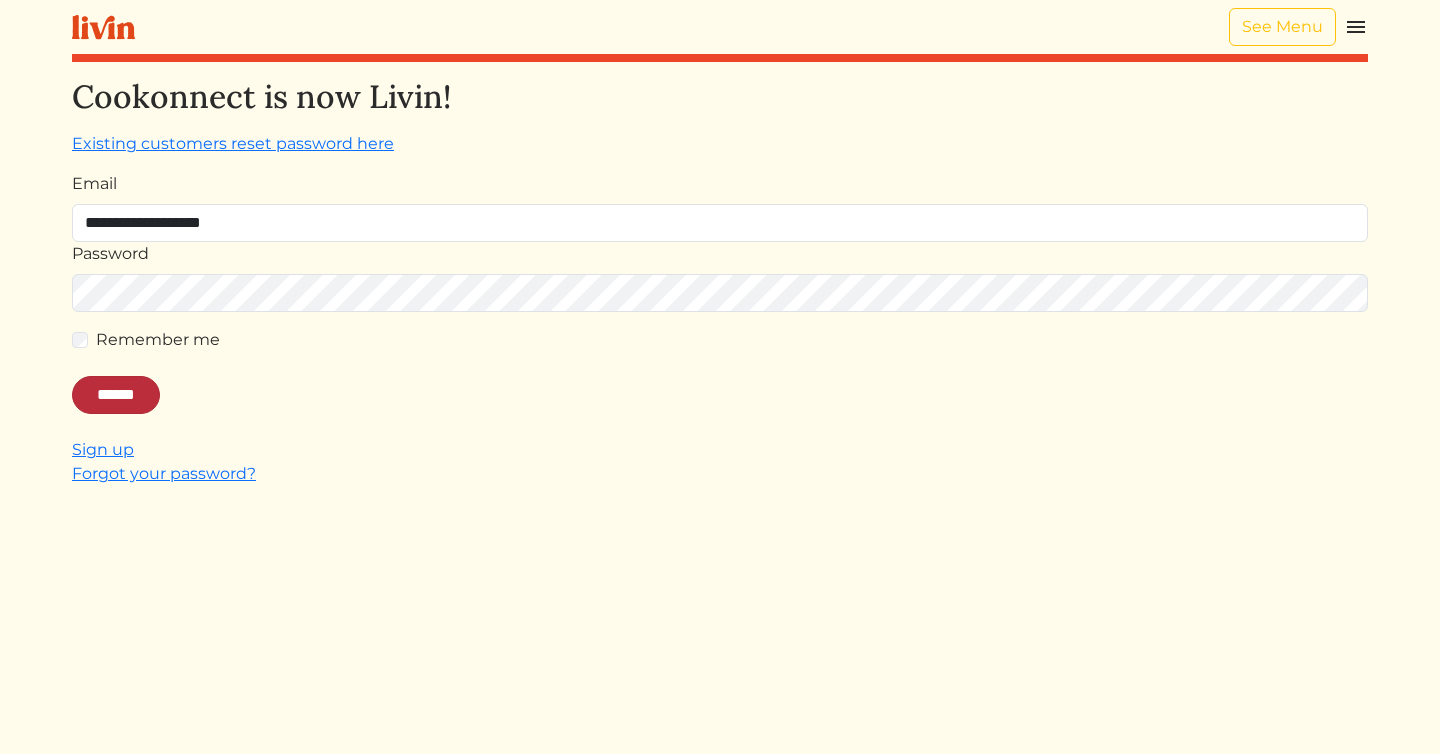 click on "******" at bounding box center (116, 395) 